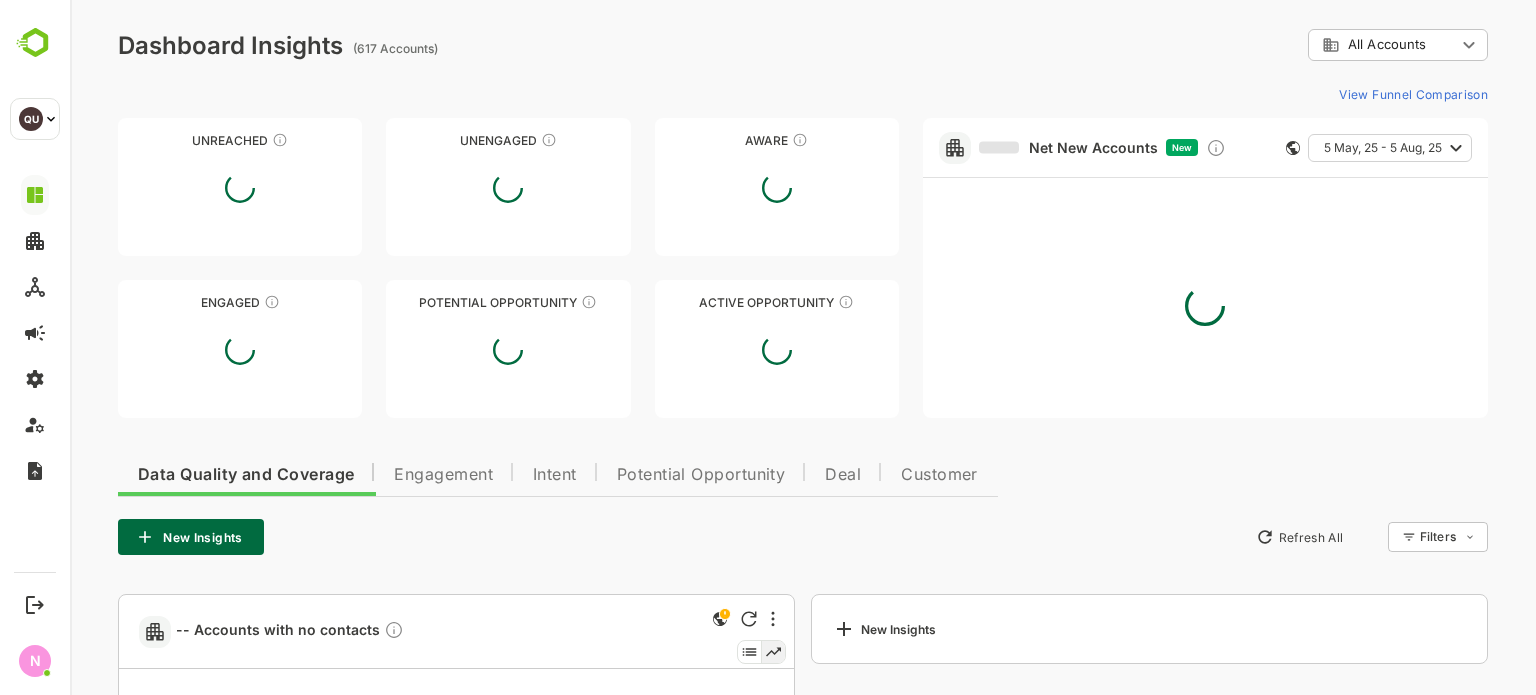 scroll, scrollTop: 0, scrollLeft: 0, axis: both 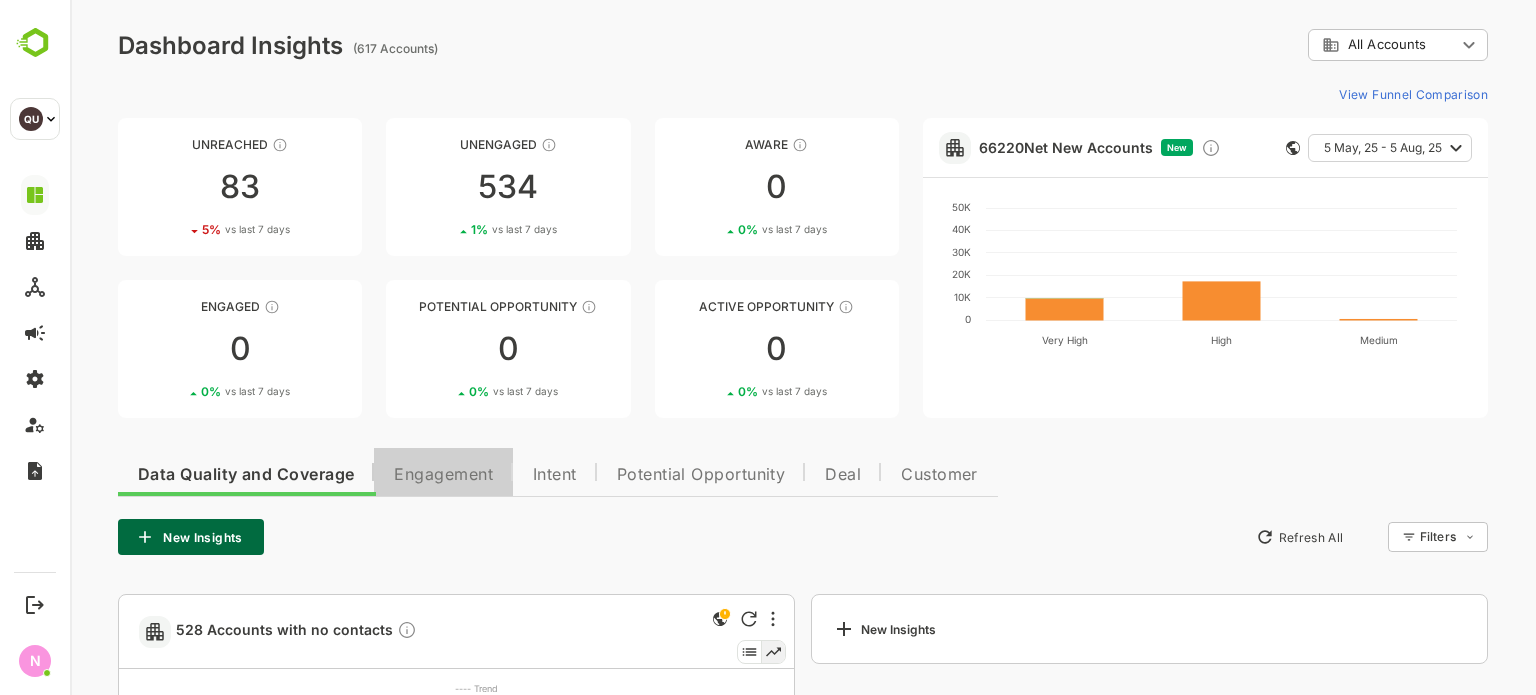 click on "Engagement" at bounding box center [443, 475] 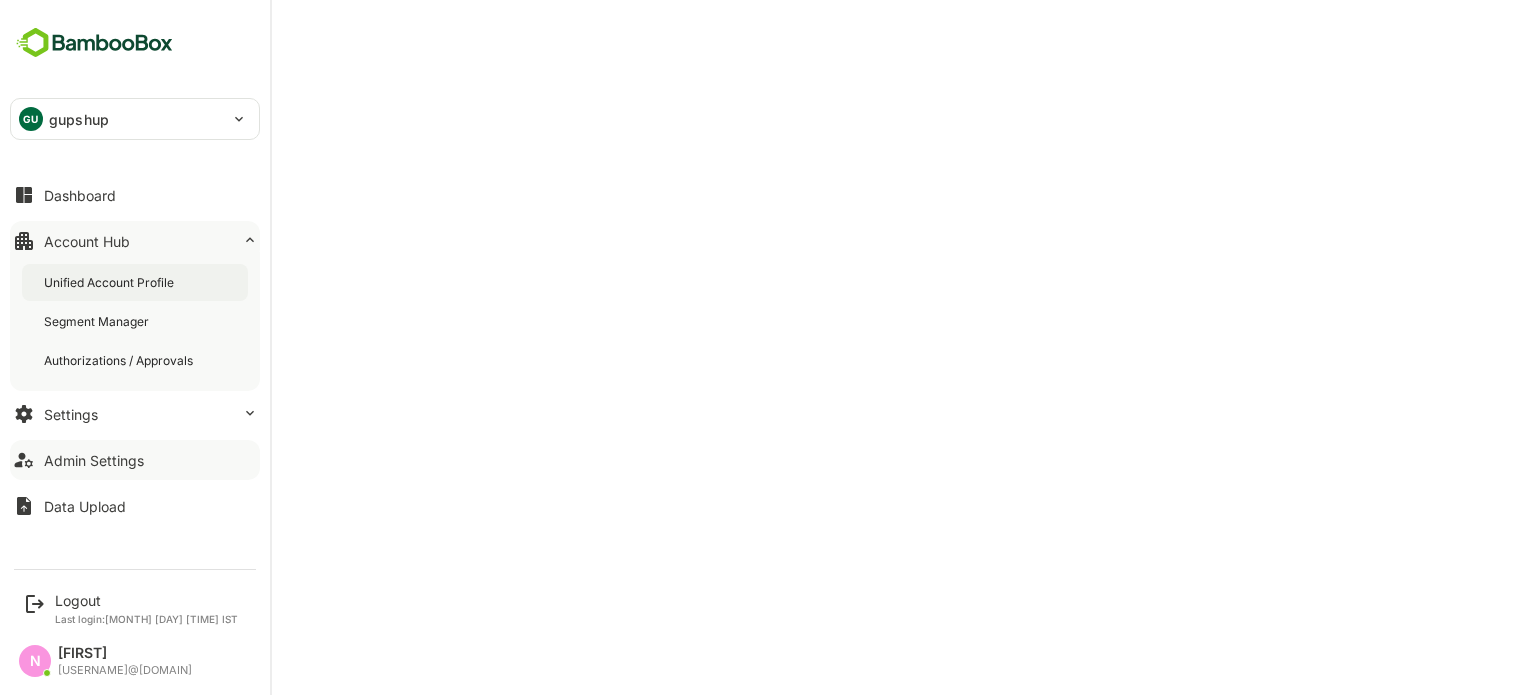 scroll, scrollTop: 0, scrollLeft: 0, axis: both 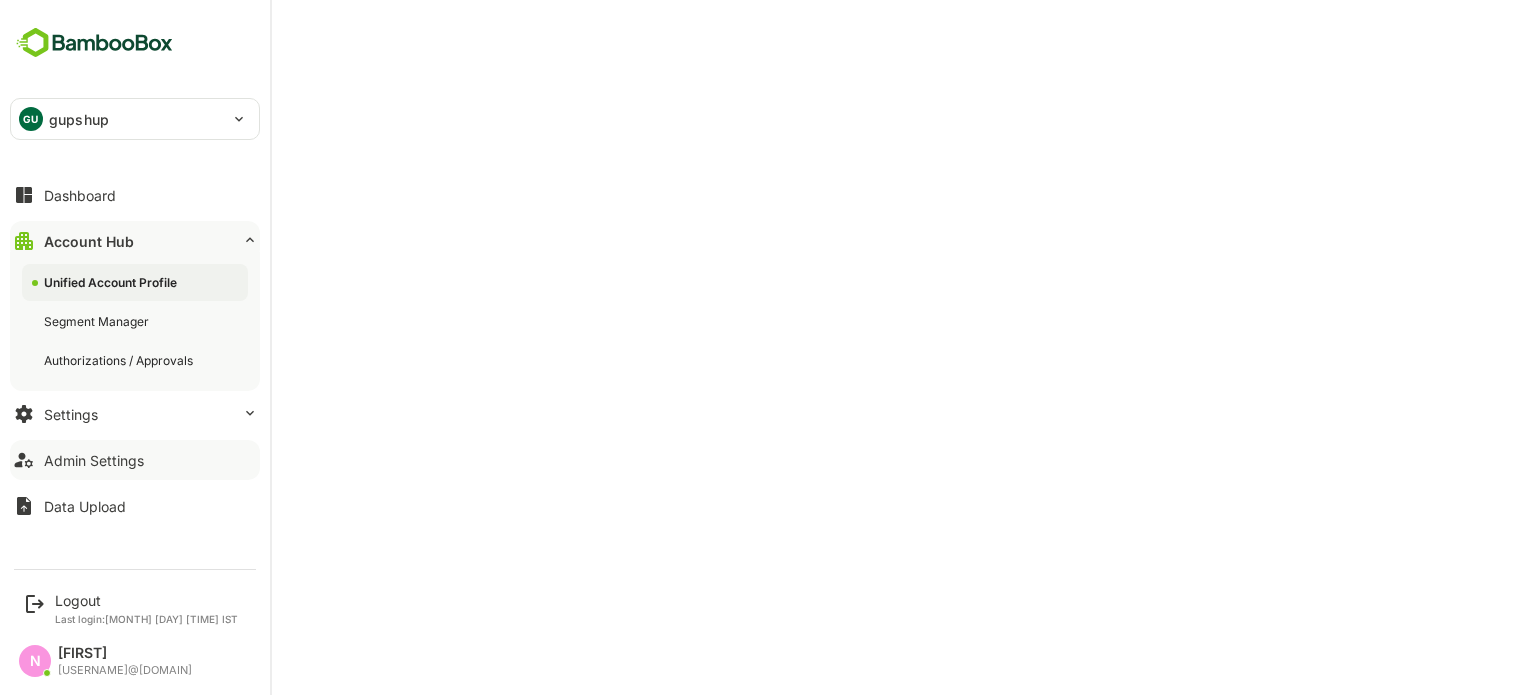 click on "Account Hub" at bounding box center [87, 241] 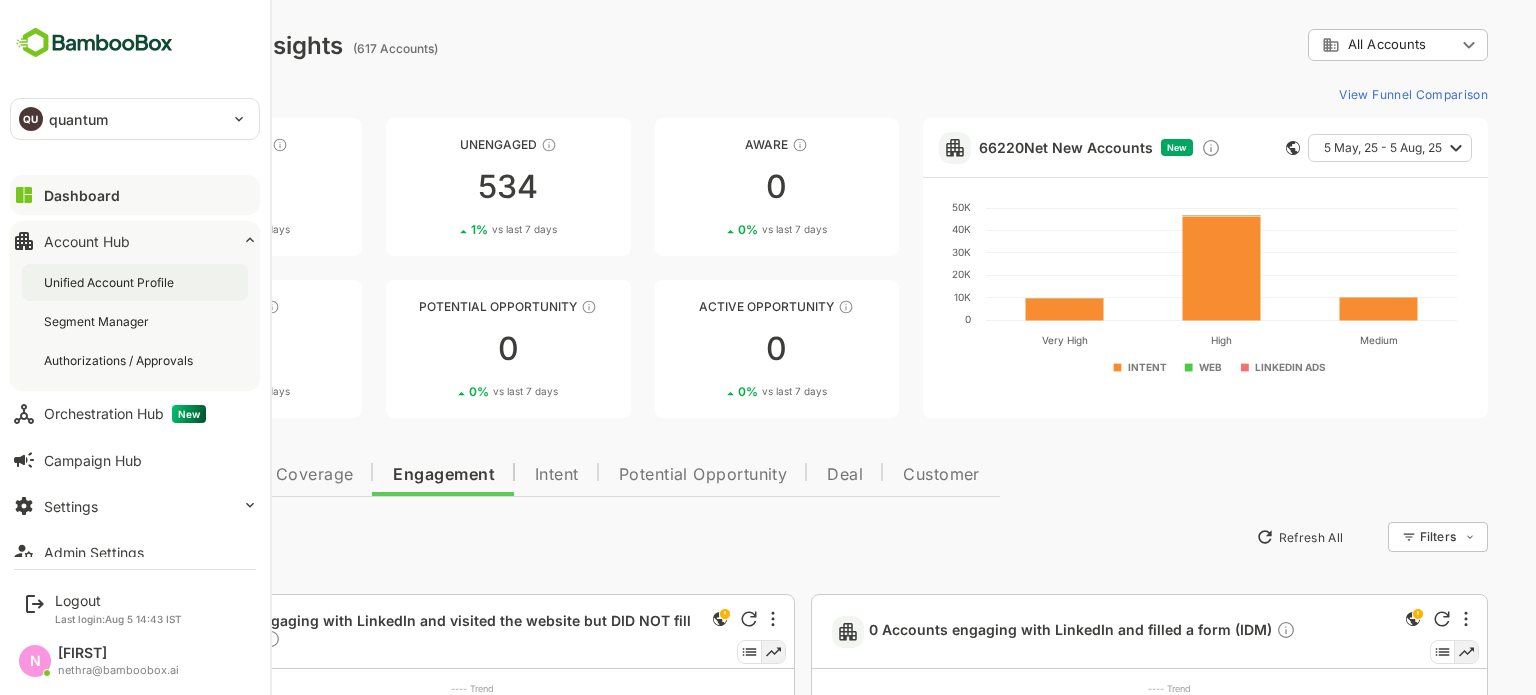 click on "Unified Account Profile" at bounding box center (111, 282) 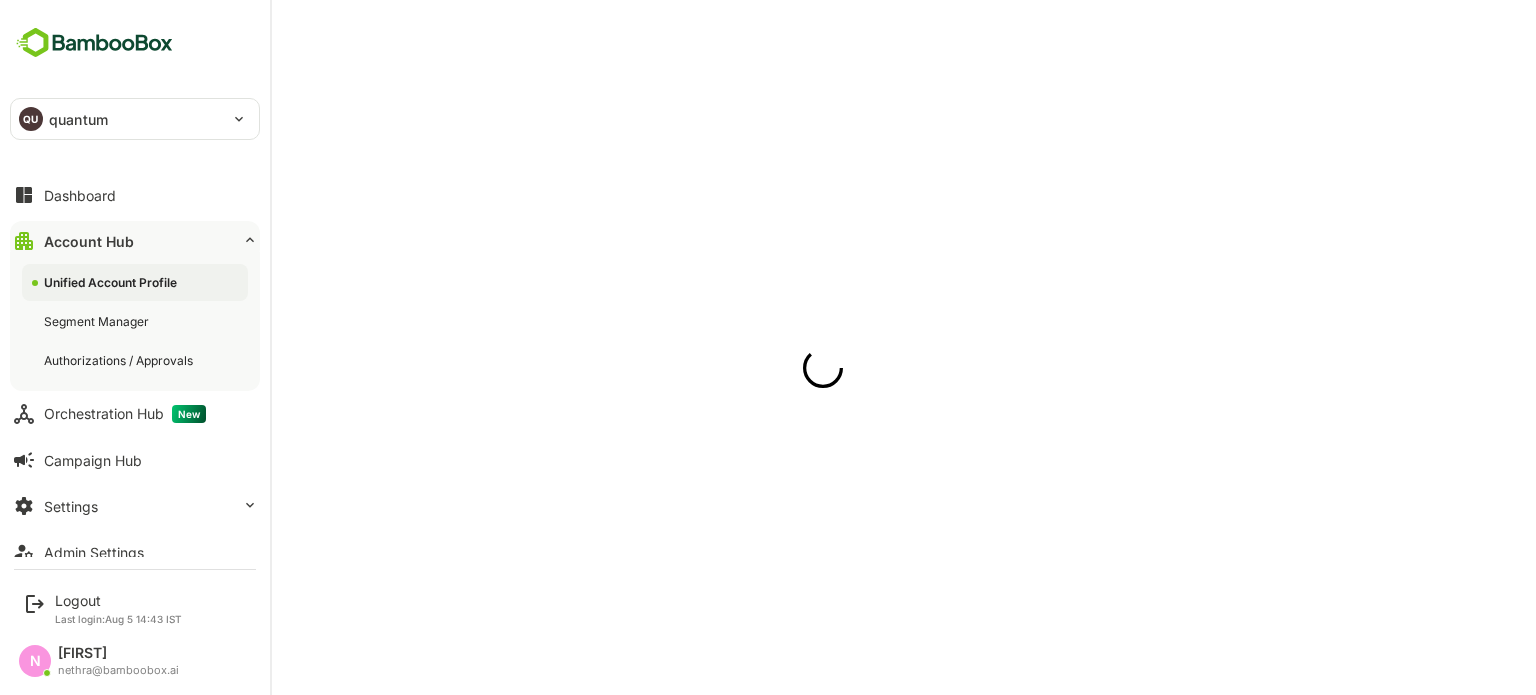 scroll, scrollTop: 0, scrollLeft: 0, axis: both 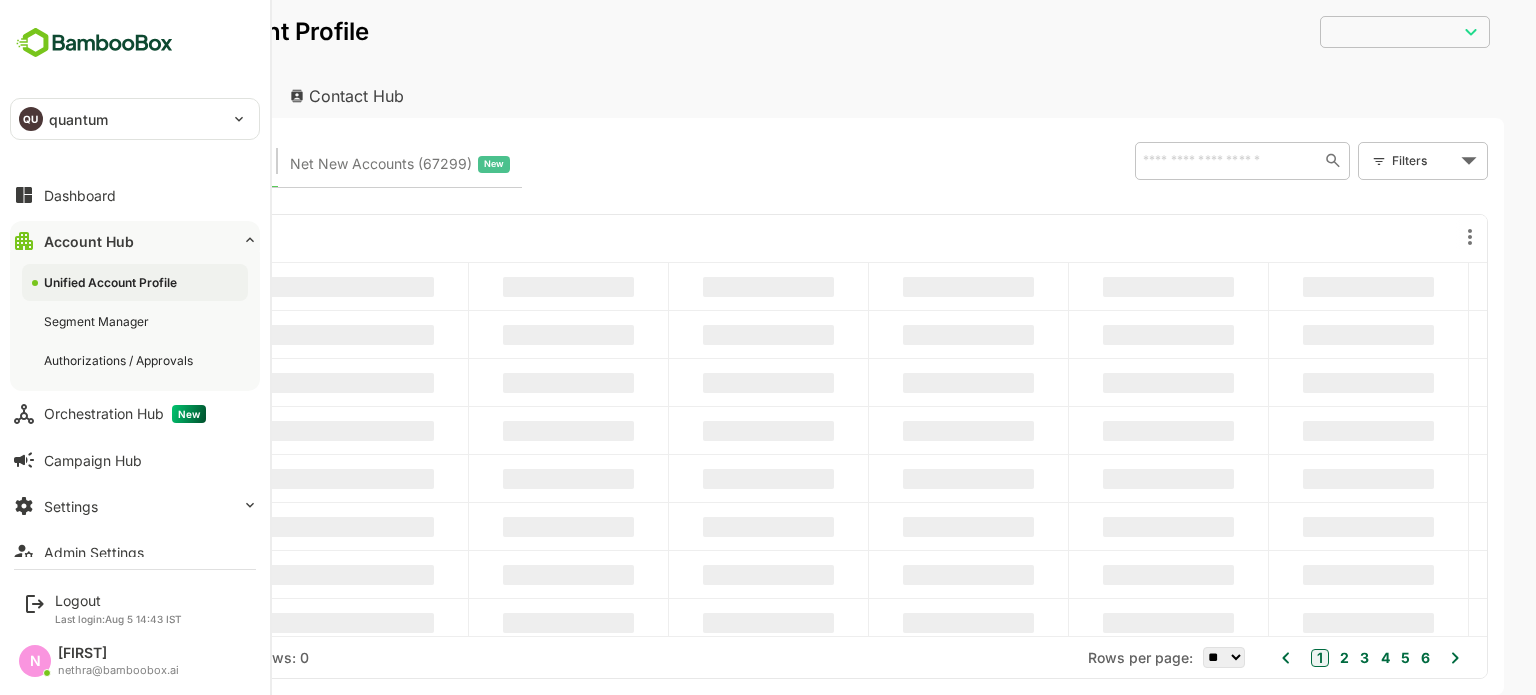 type on "**********" 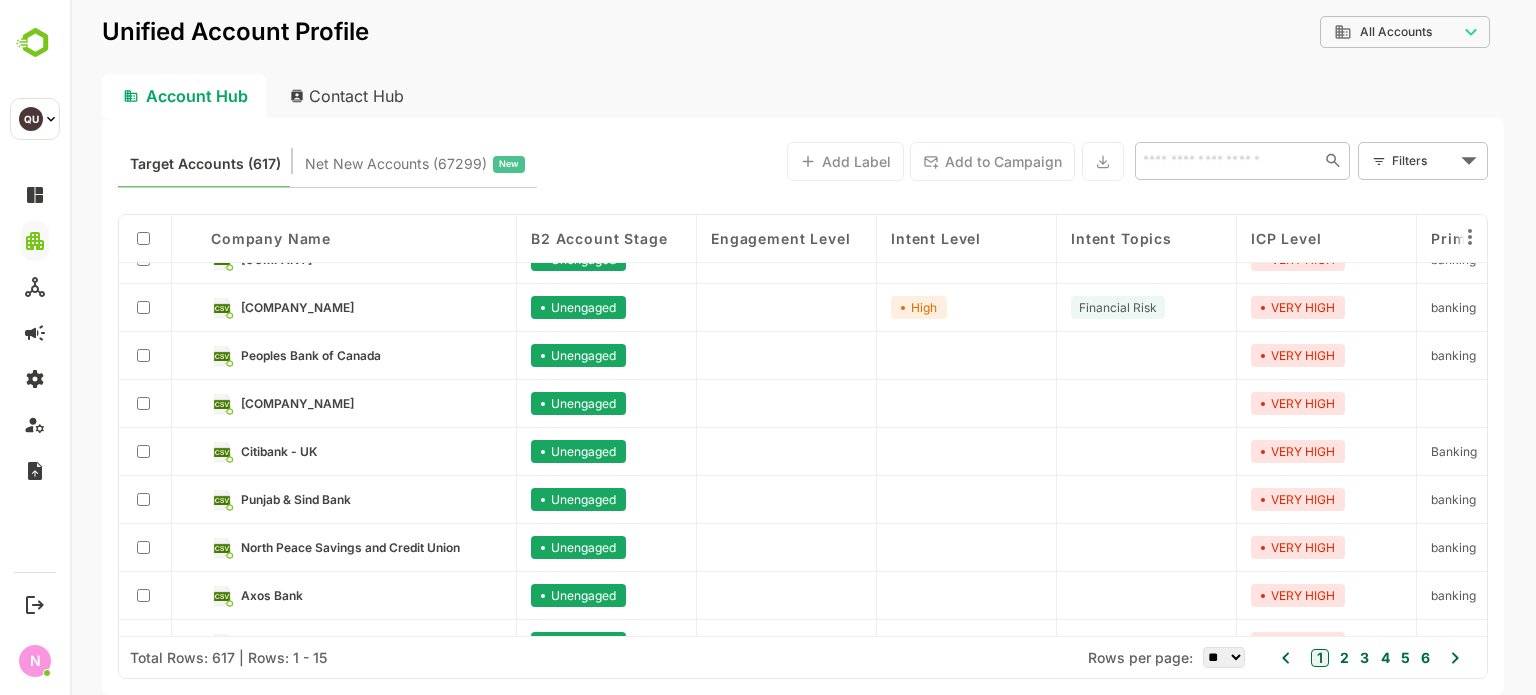 scroll, scrollTop: 220, scrollLeft: 0, axis: vertical 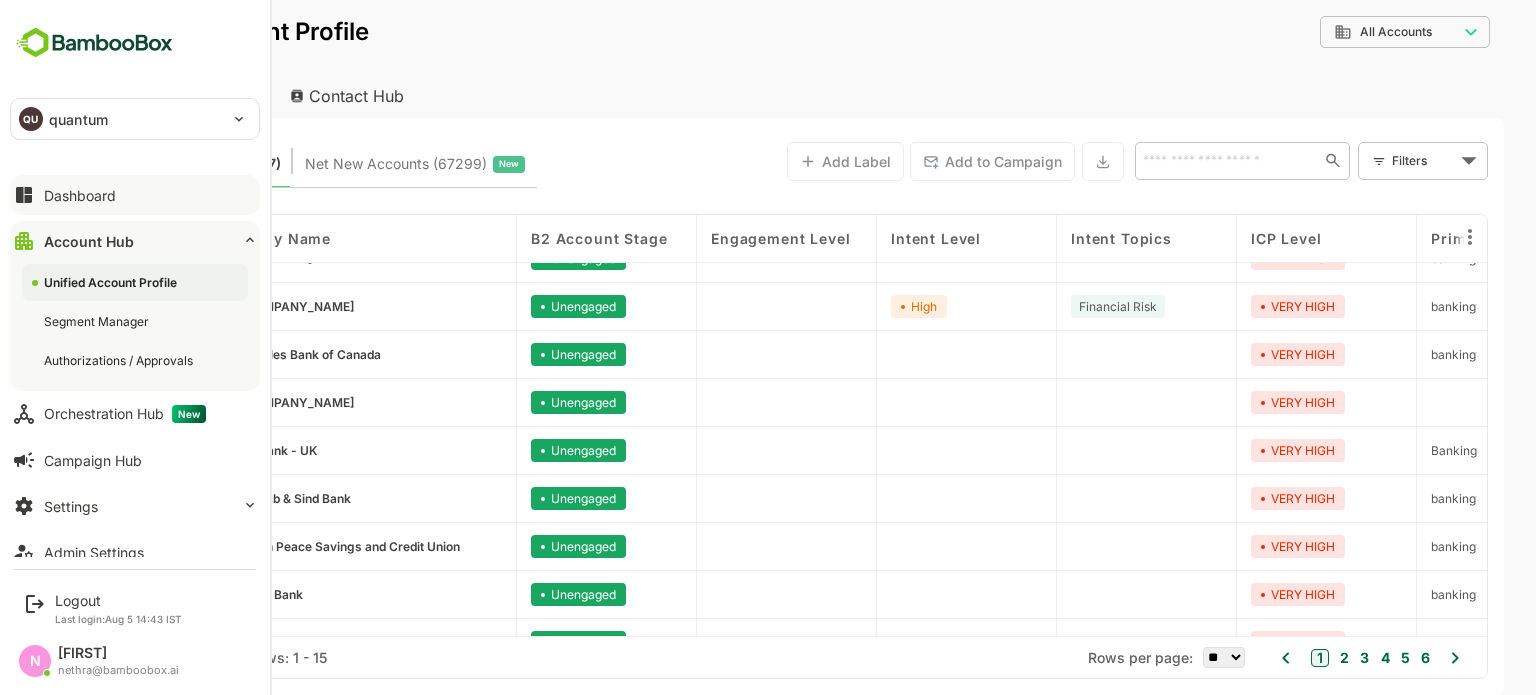 click on "Dashboard" at bounding box center [135, 195] 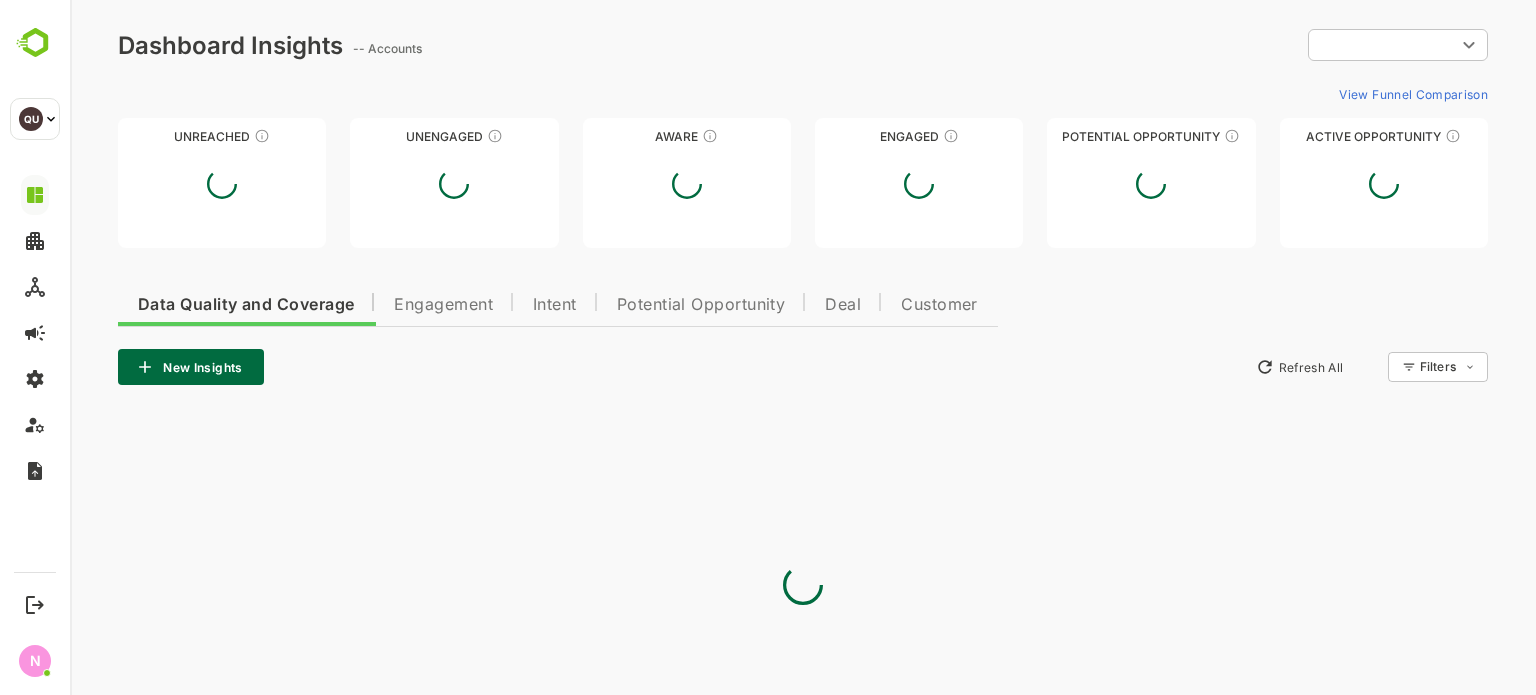 scroll, scrollTop: 0, scrollLeft: 0, axis: both 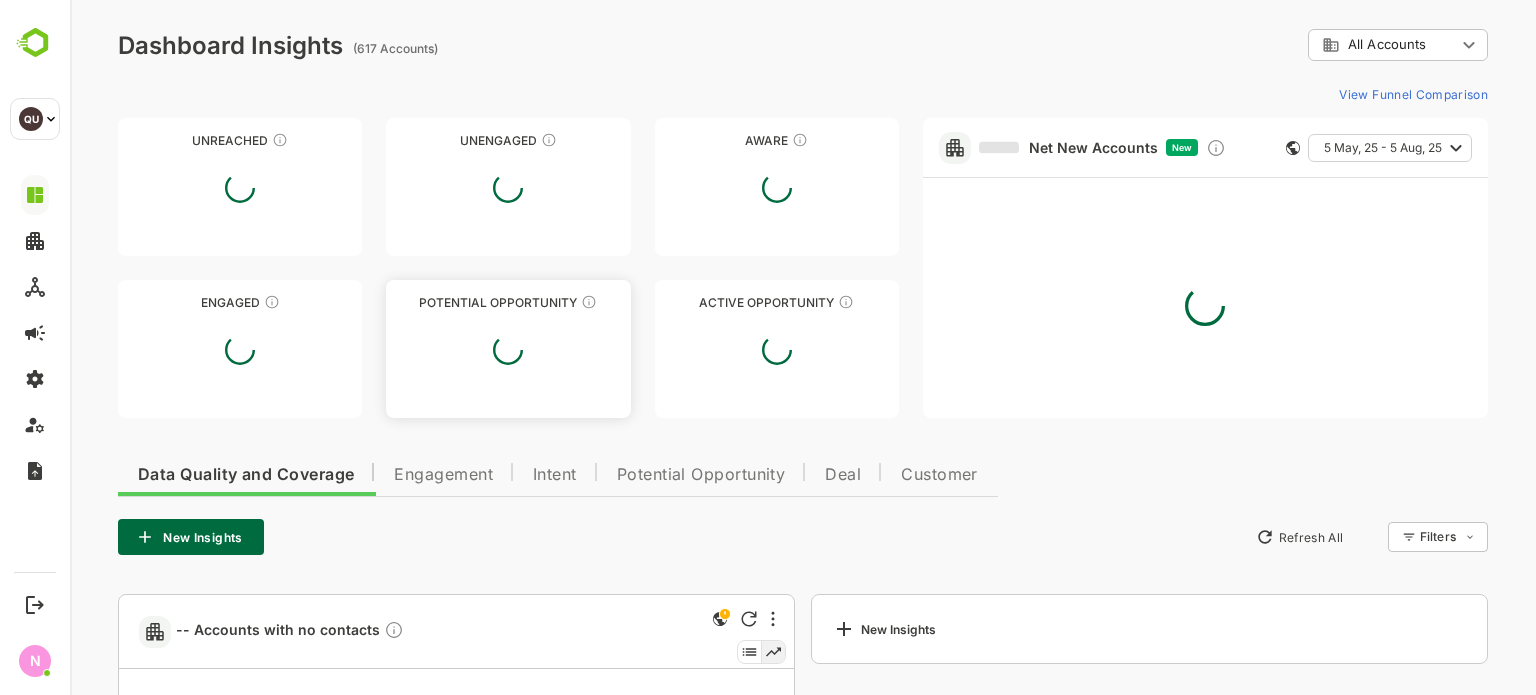 type on "**********" 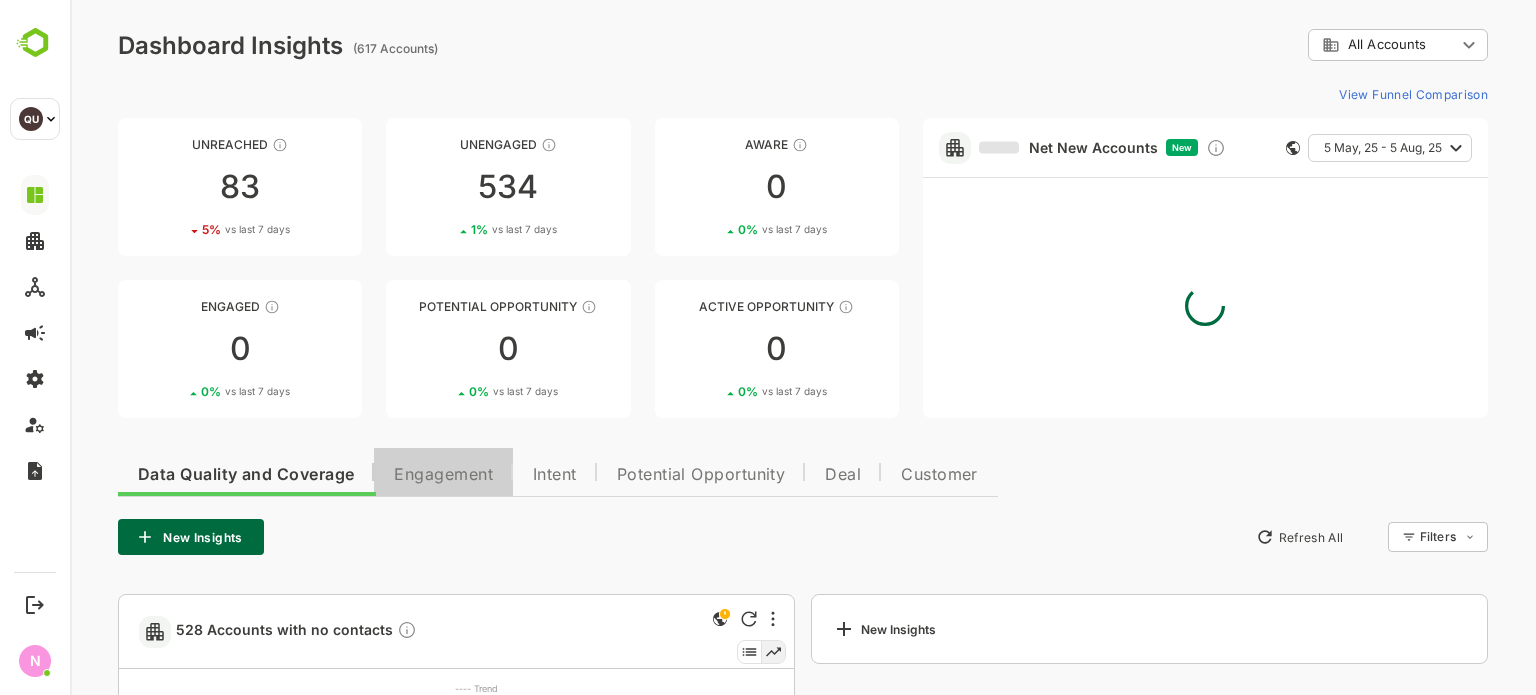 click on "Engagement" at bounding box center [443, 472] 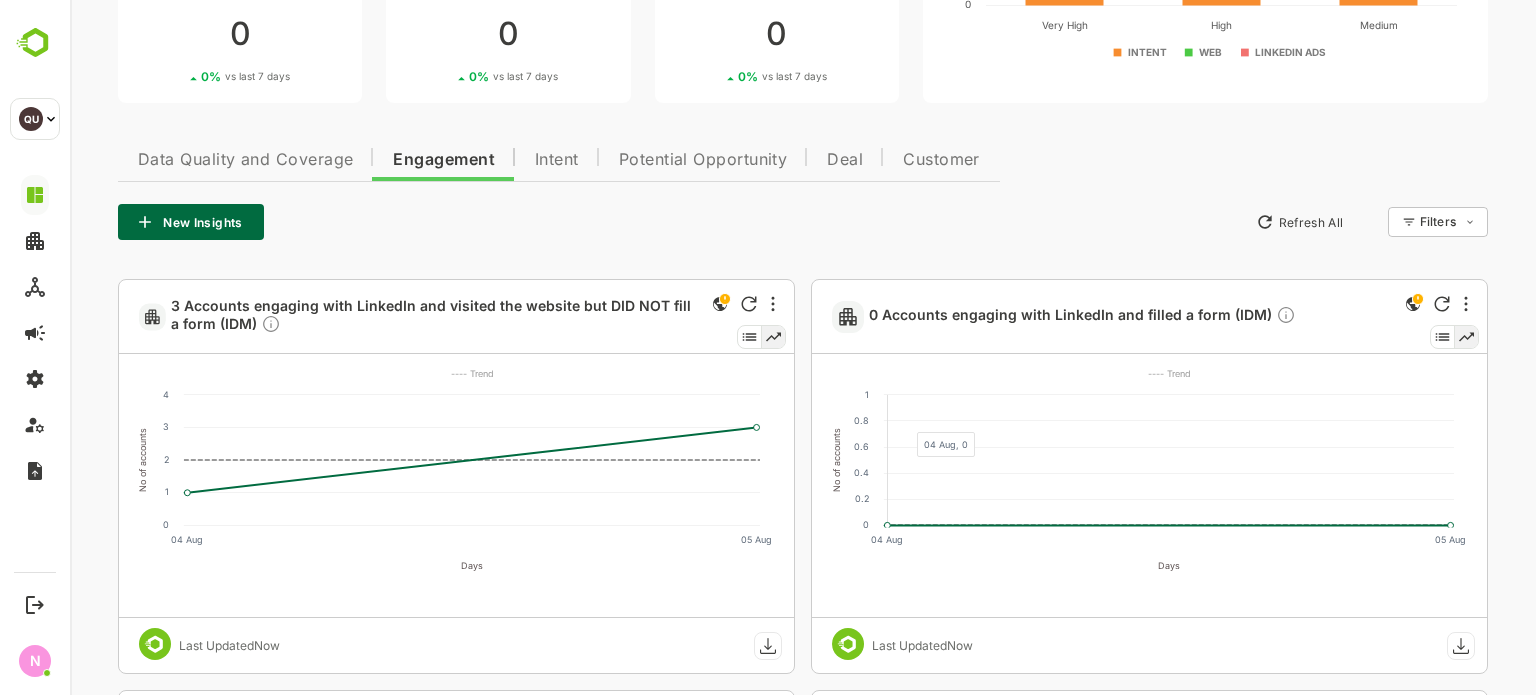 scroll, scrollTop: 318, scrollLeft: 0, axis: vertical 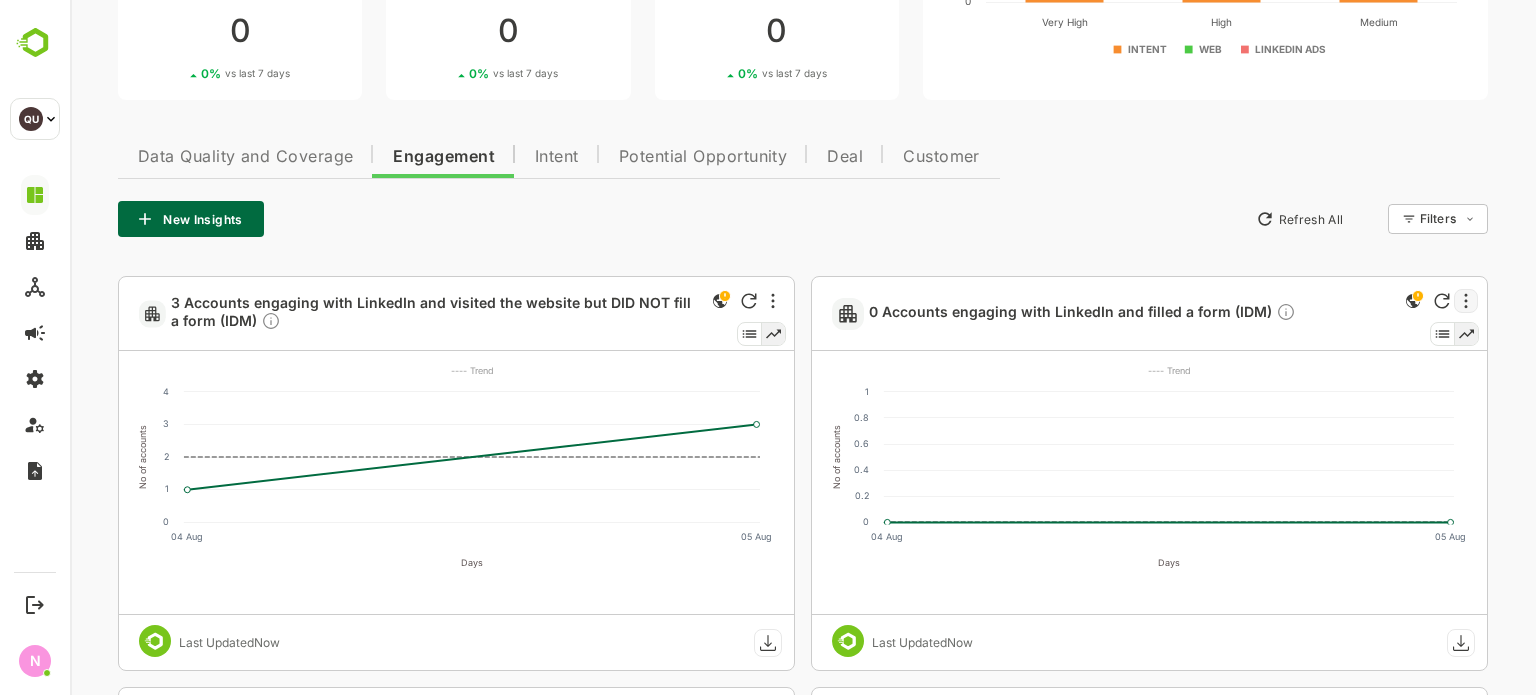 click at bounding box center (1466, 301) 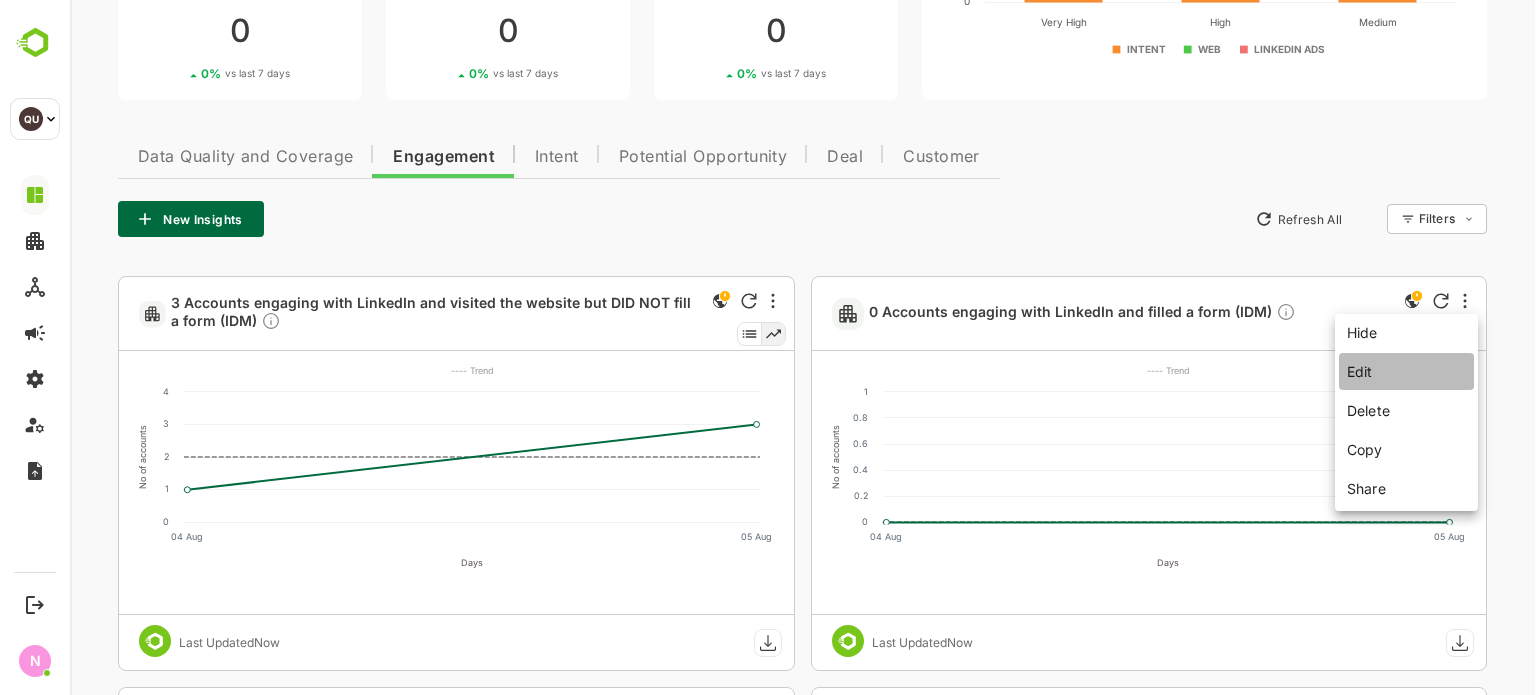 click on "Edit" at bounding box center [1406, 371] 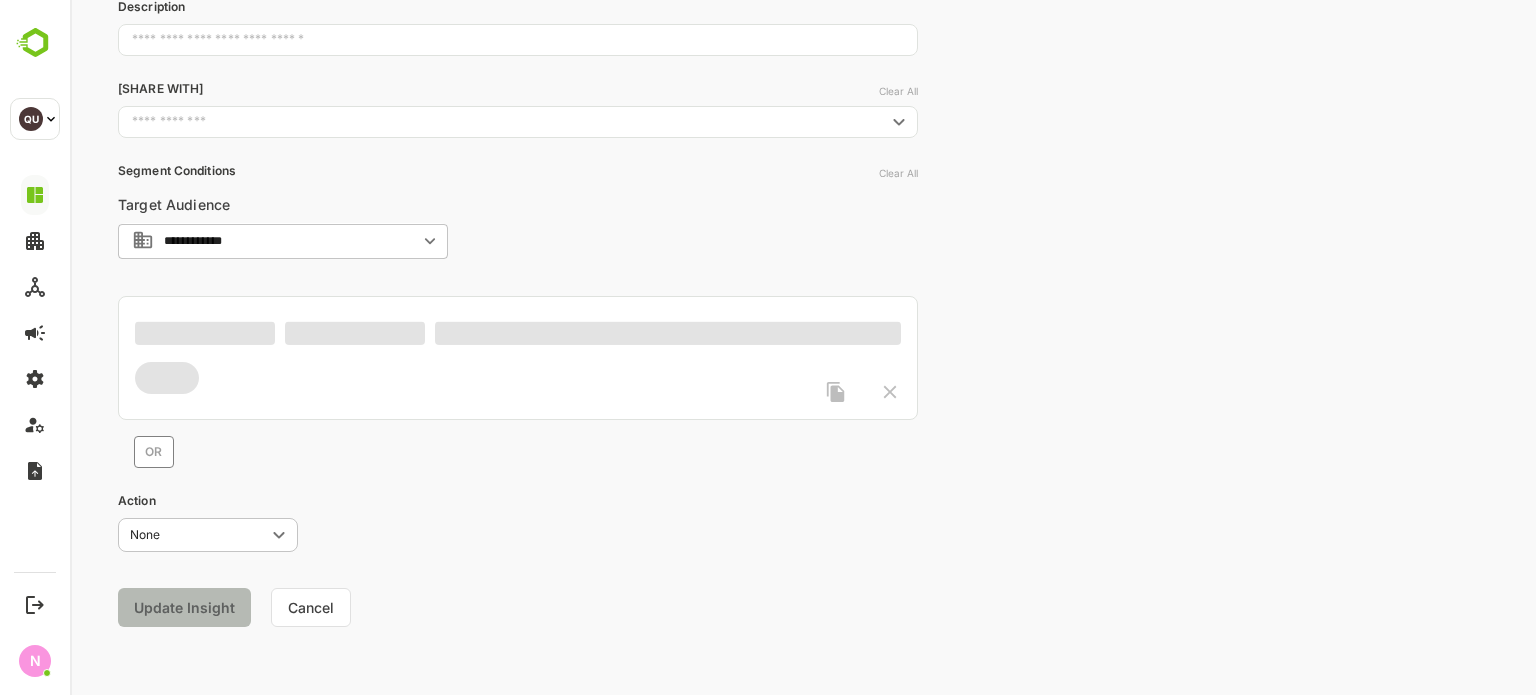 scroll, scrollTop: 281, scrollLeft: 0, axis: vertical 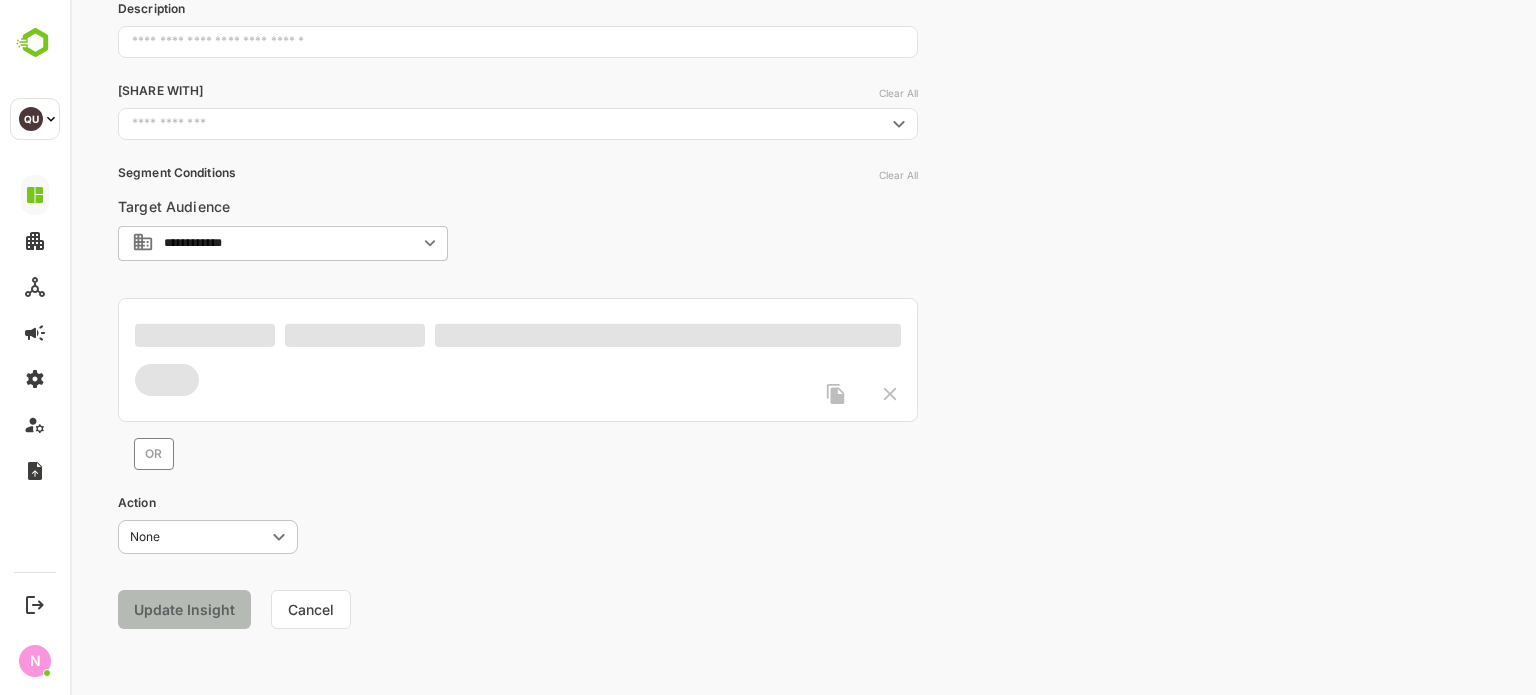 type on "**********" 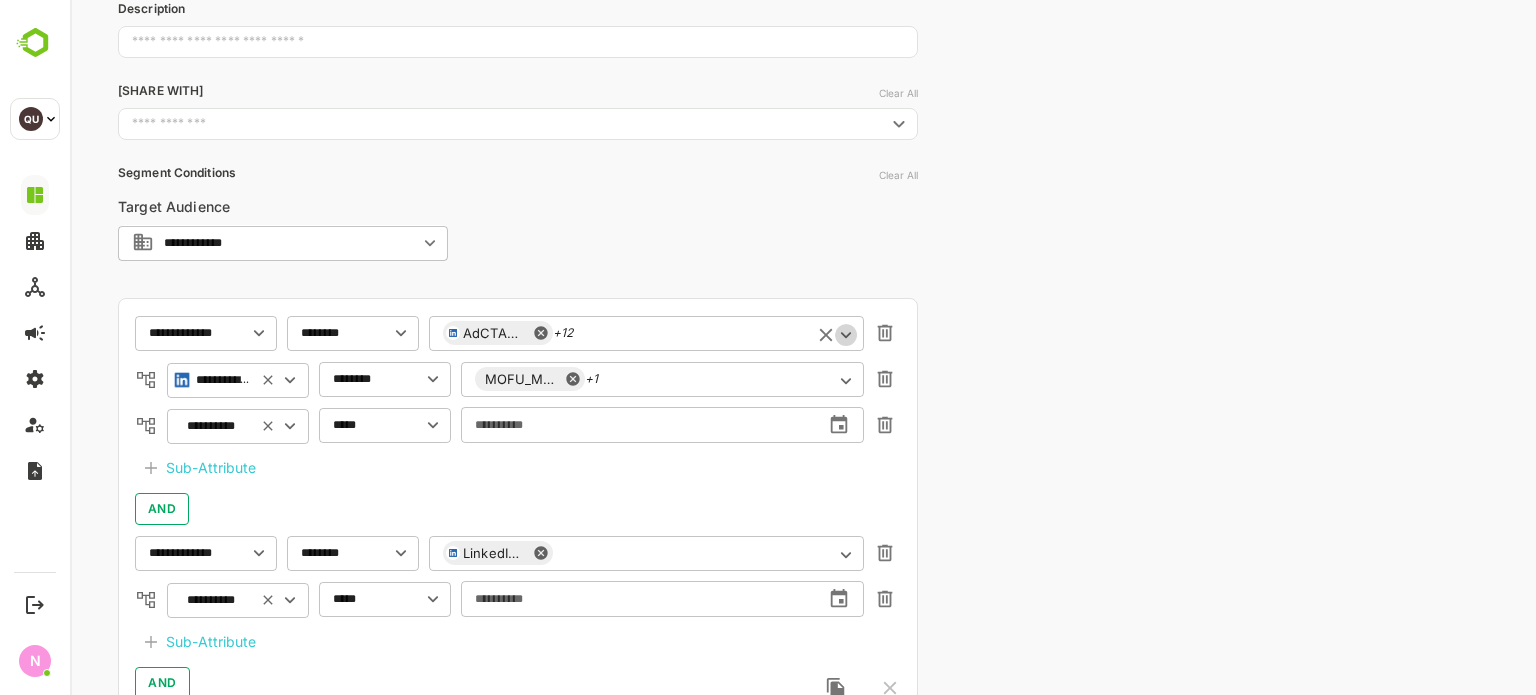 click 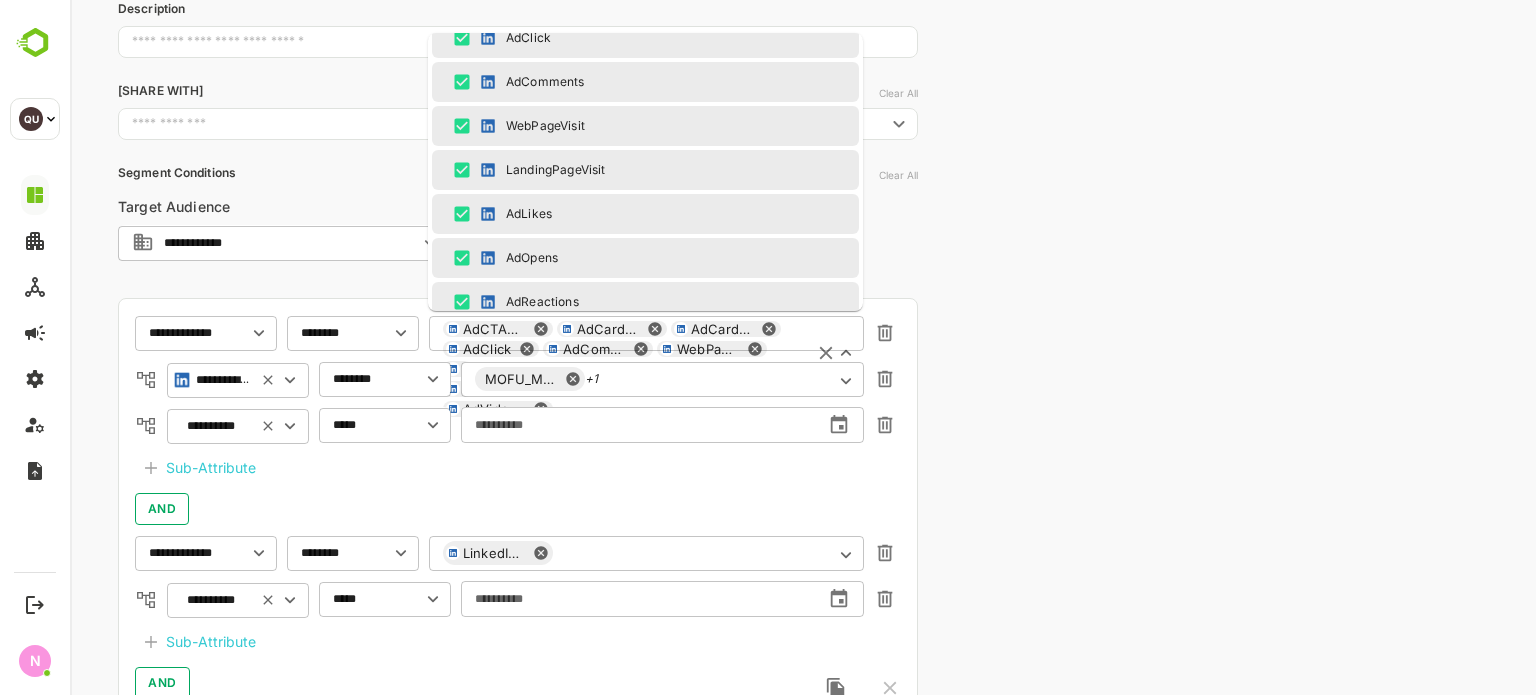 scroll, scrollTop: 1221, scrollLeft: 0, axis: vertical 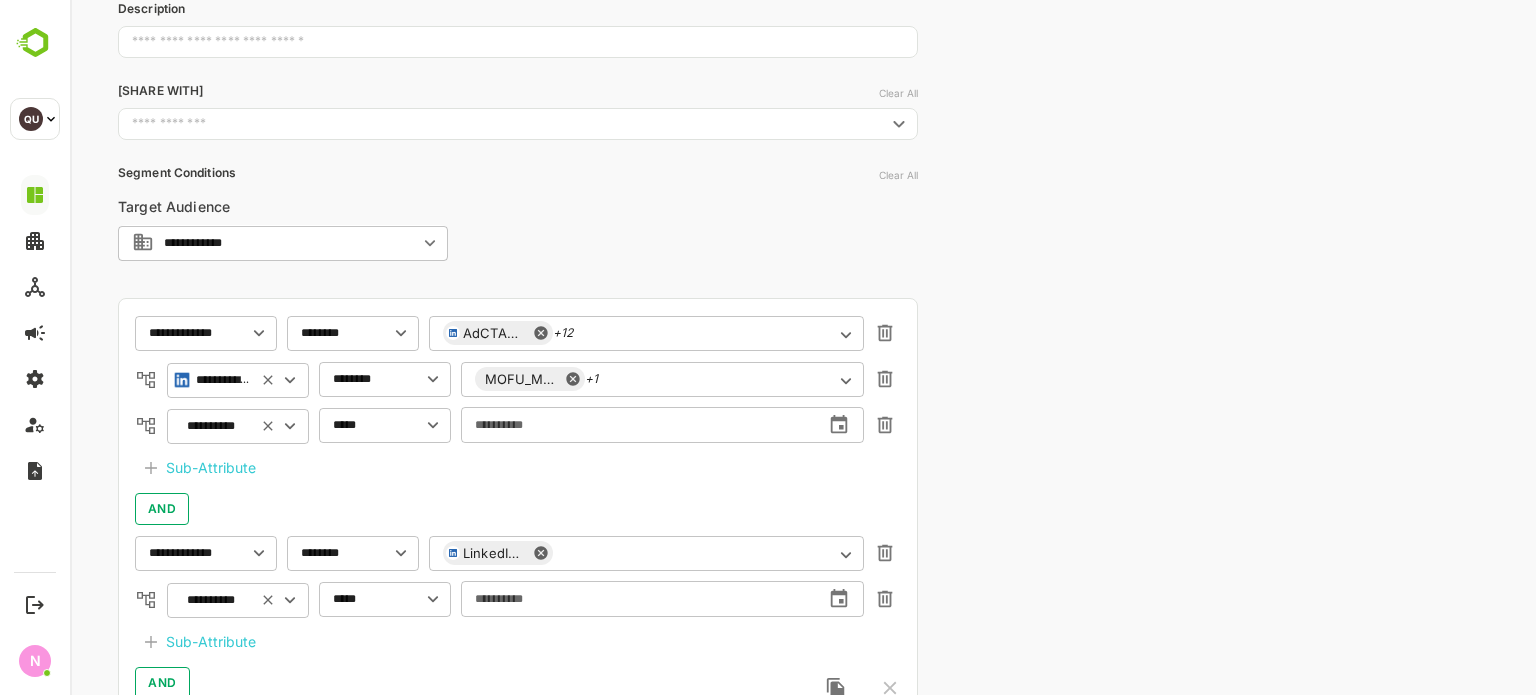 click on "[INSIGHT CATEGORY] [TITLE] [ACCOUNT] [DESCRIPTION] [SHARE WITH] [SEGMENT CONDITIONS] [TARGET AUDIENCE] [SUB-ATTRIBUTE] [SUB-ATTRIBUTE] [SUB-ATTRIBUTE] [ACTION] [UPDATE INSIGHT] [CANCEL]" at bounding box center [803, 355] 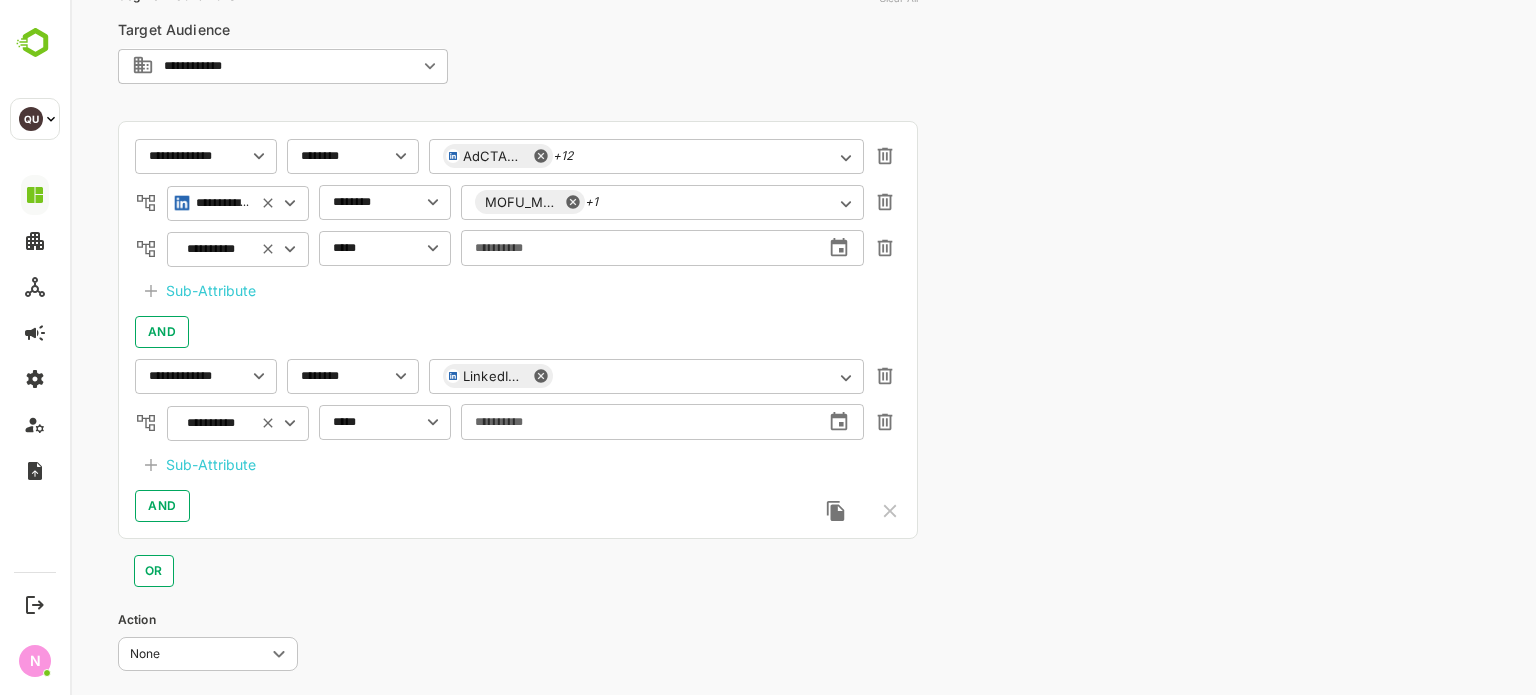 scroll, scrollTop: 518, scrollLeft: 0, axis: vertical 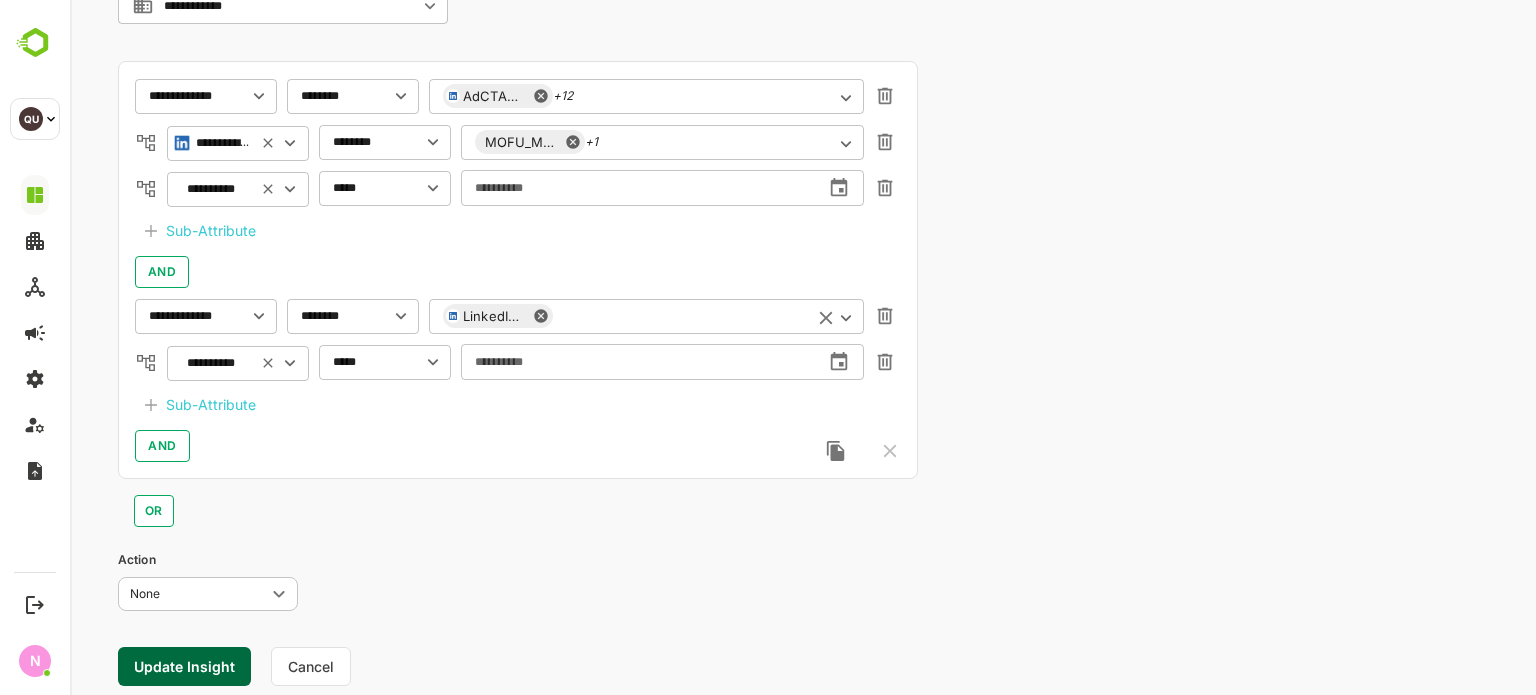 click on "LinkedInLeadGenFormFill ​" at bounding box center [646, 316] 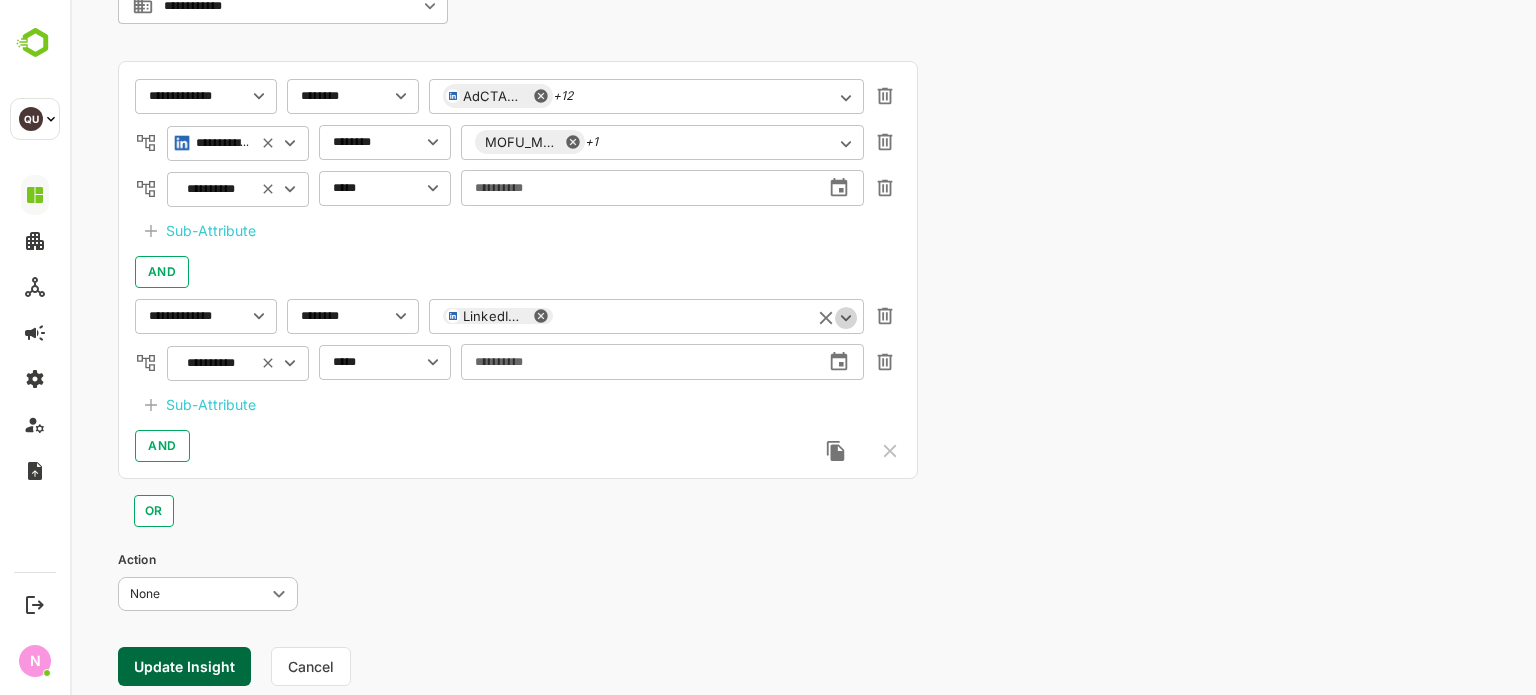 click 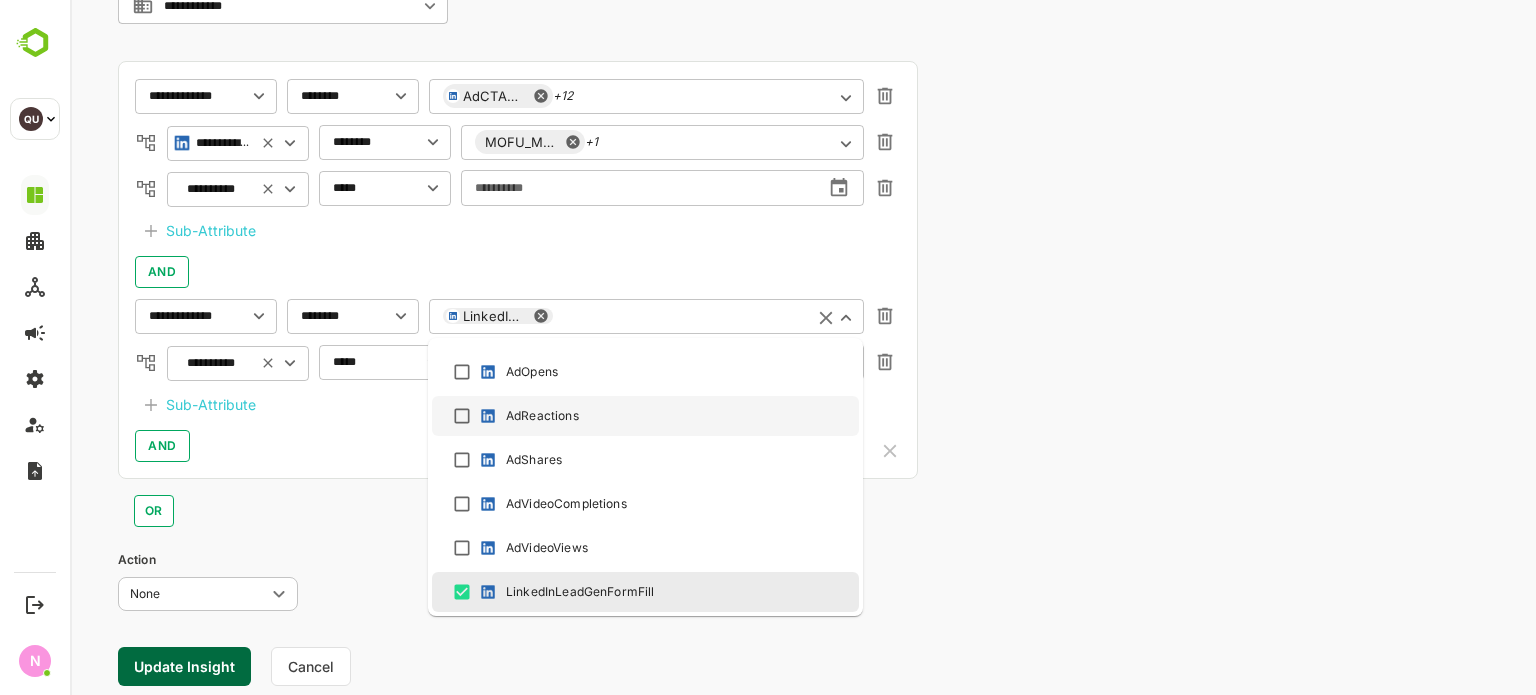 scroll, scrollTop: 1221, scrollLeft: 0, axis: vertical 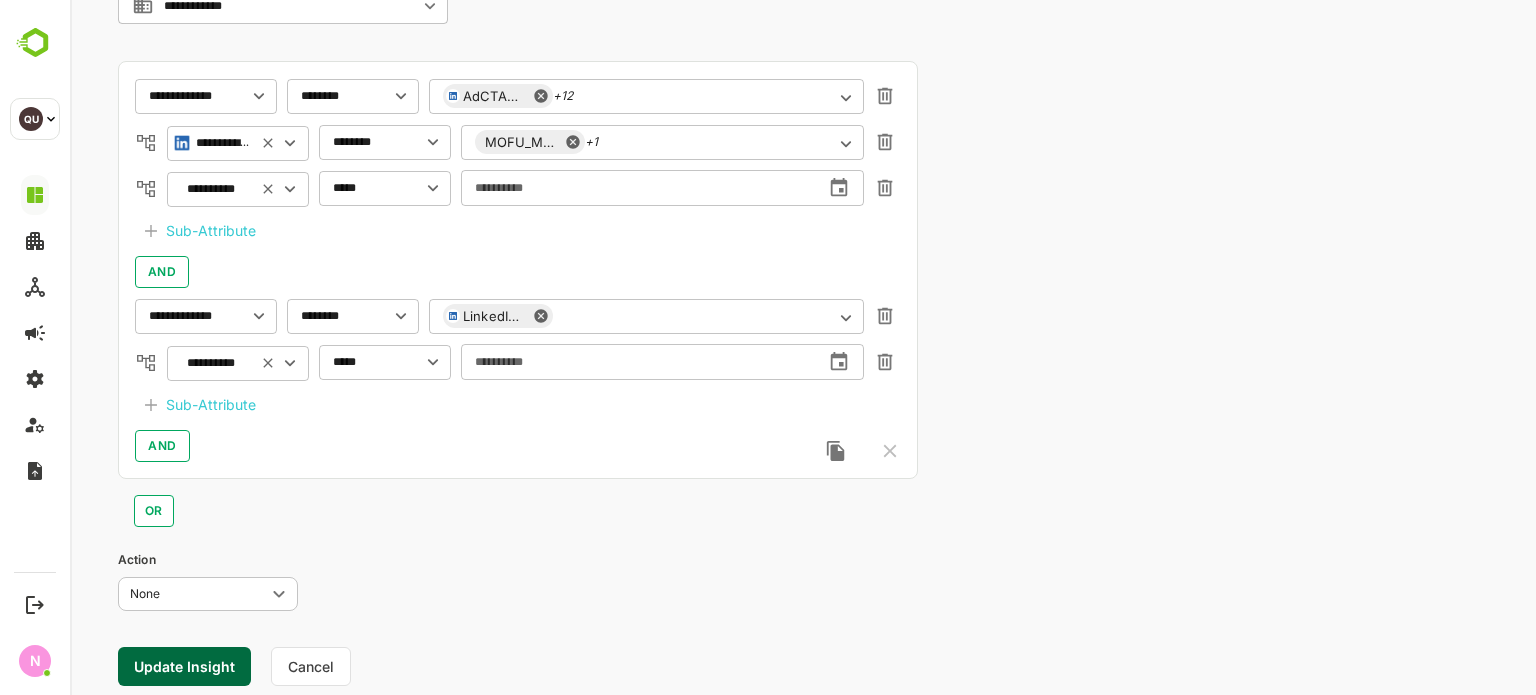 click on "[INSIGHT CATEGORY] [TITLE] [ACCOUNT] [DESCRIPTION] [SHARE WITH] [SEGMENT CONDITIONS] [TARGET AUDIENCE] [SUB-ATTRIBUTE] [SUB-ATTRIBUTE] [SUB-ATTRIBUTE] [ACTION] [UPDATE INSIGHT] [CANCEL]" at bounding box center [803, 118] 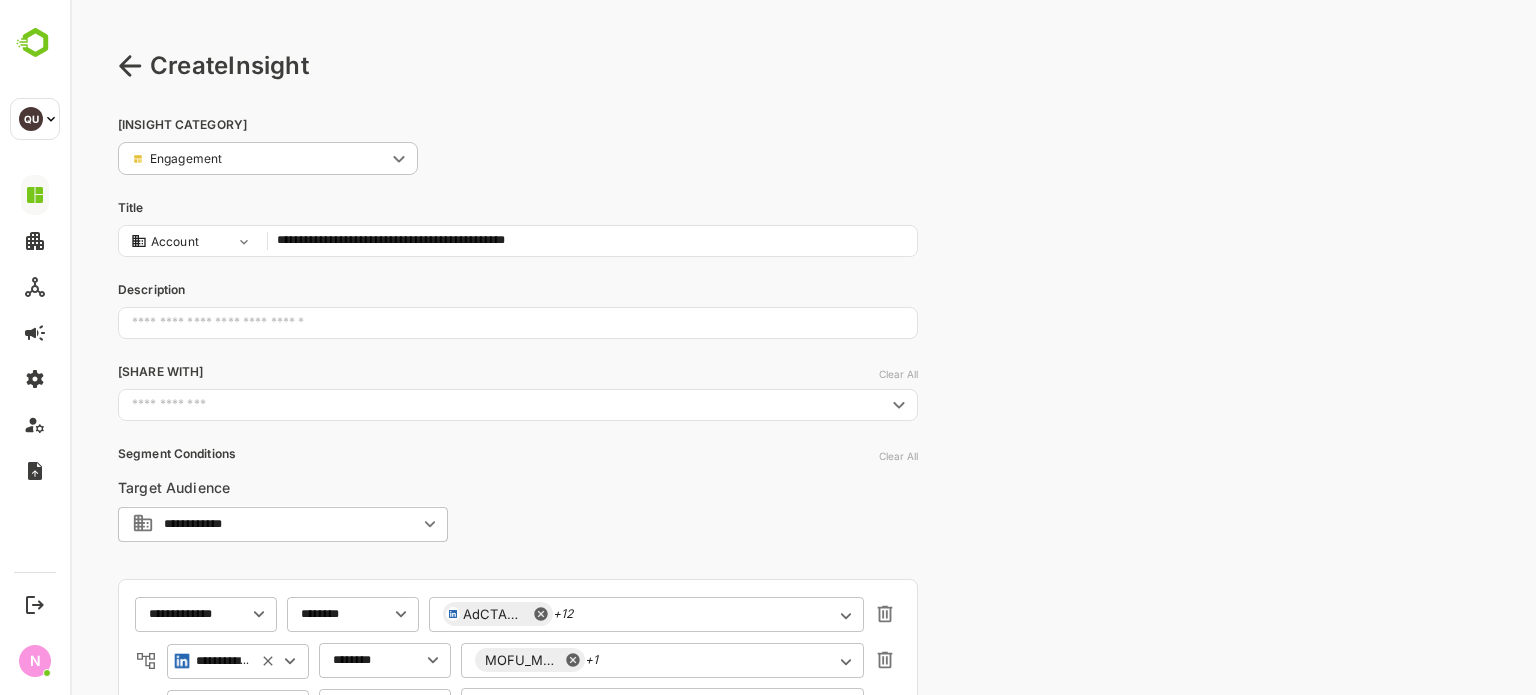 click 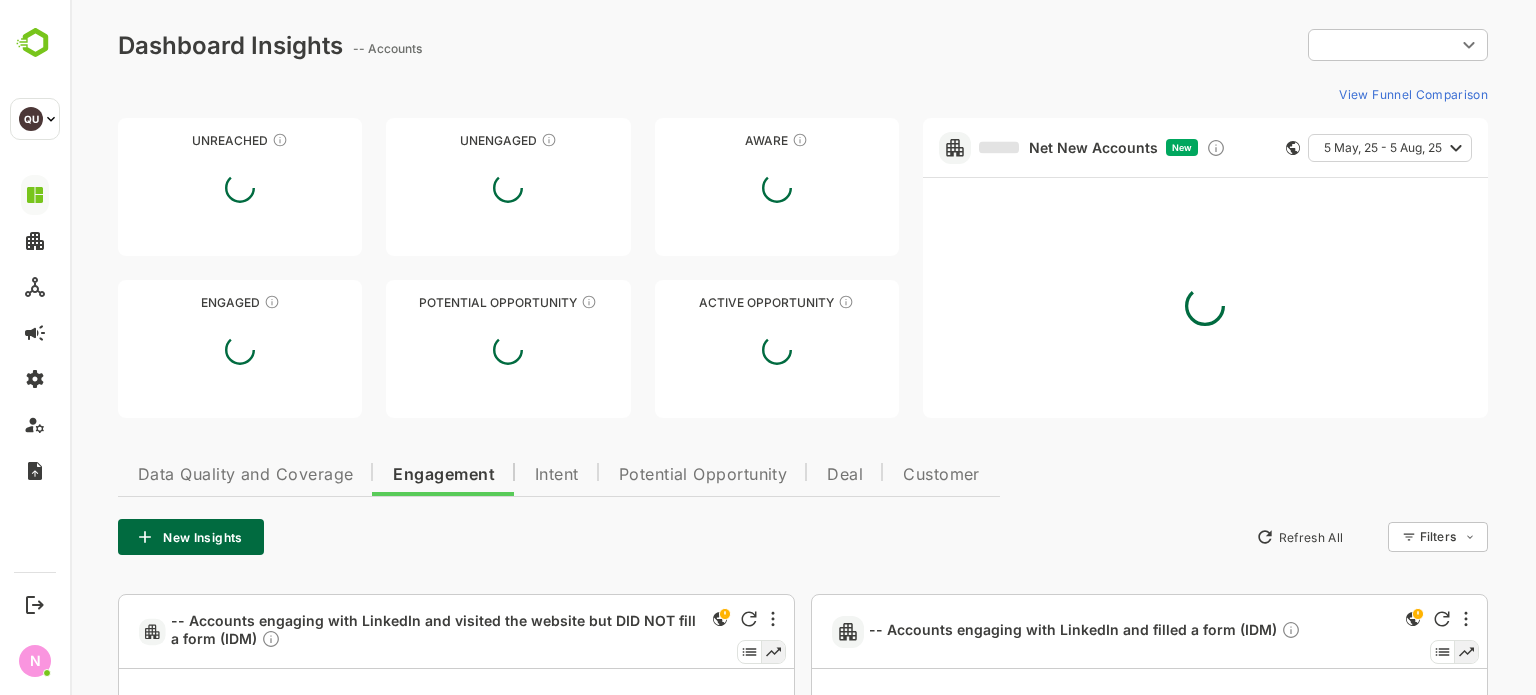 type on "**********" 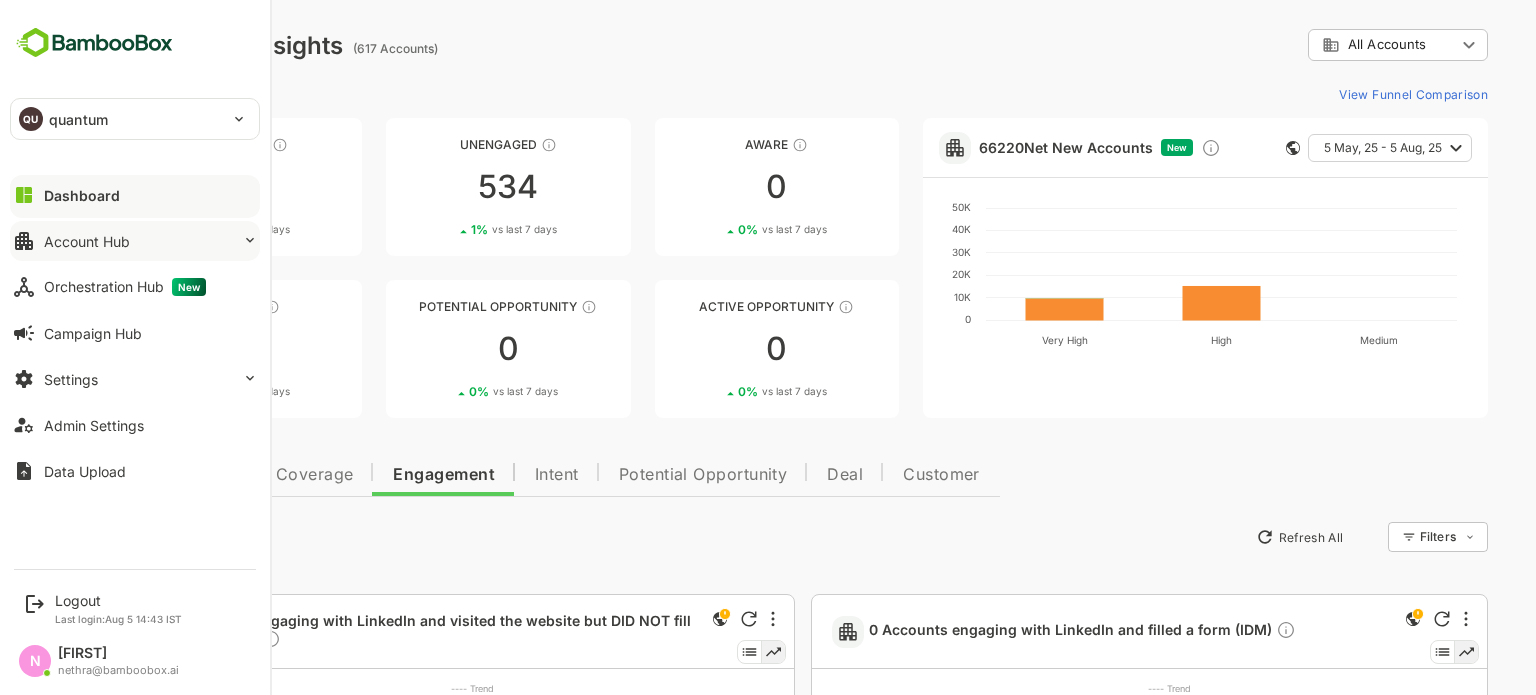 click on "Account Hub" at bounding box center (87, 241) 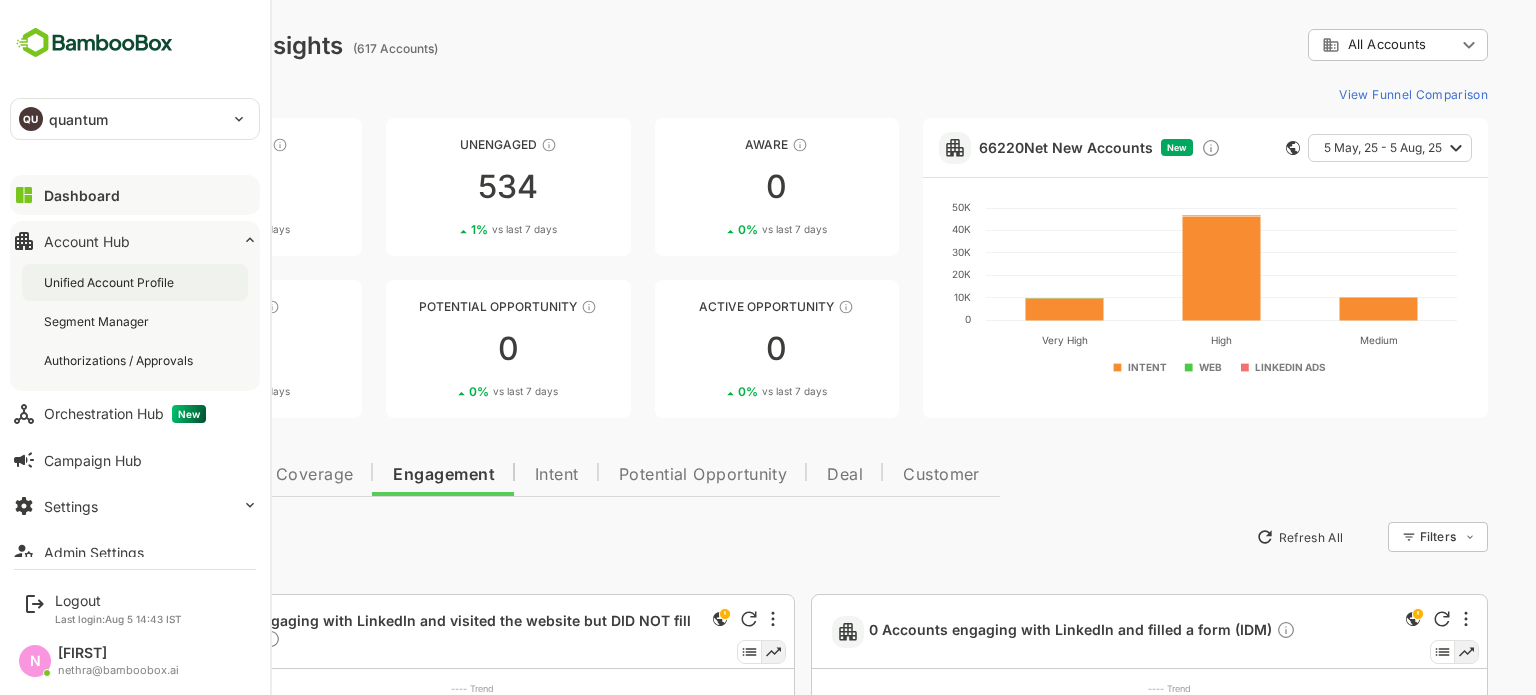 click on "Unified Account Profile" at bounding box center [111, 282] 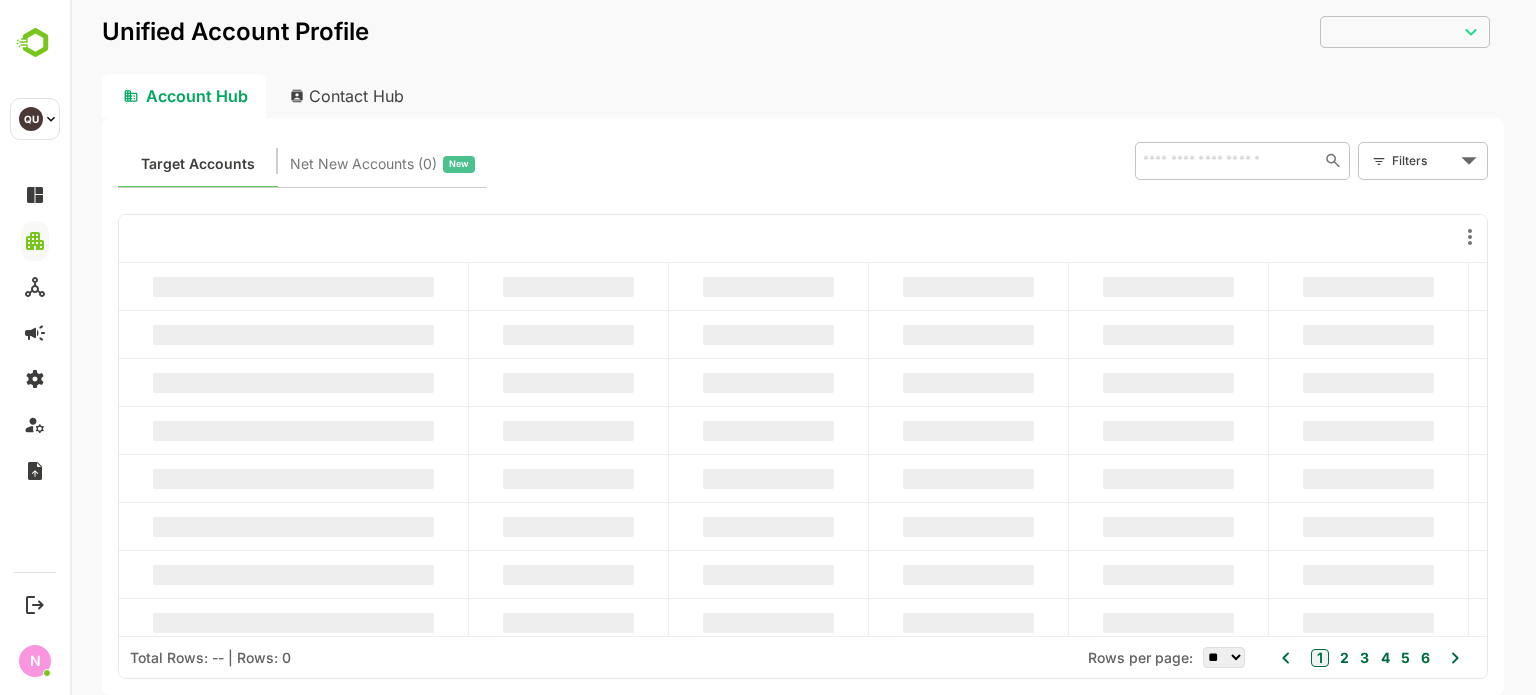 scroll, scrollTop: 0, scrollLeft: 0, axis: both 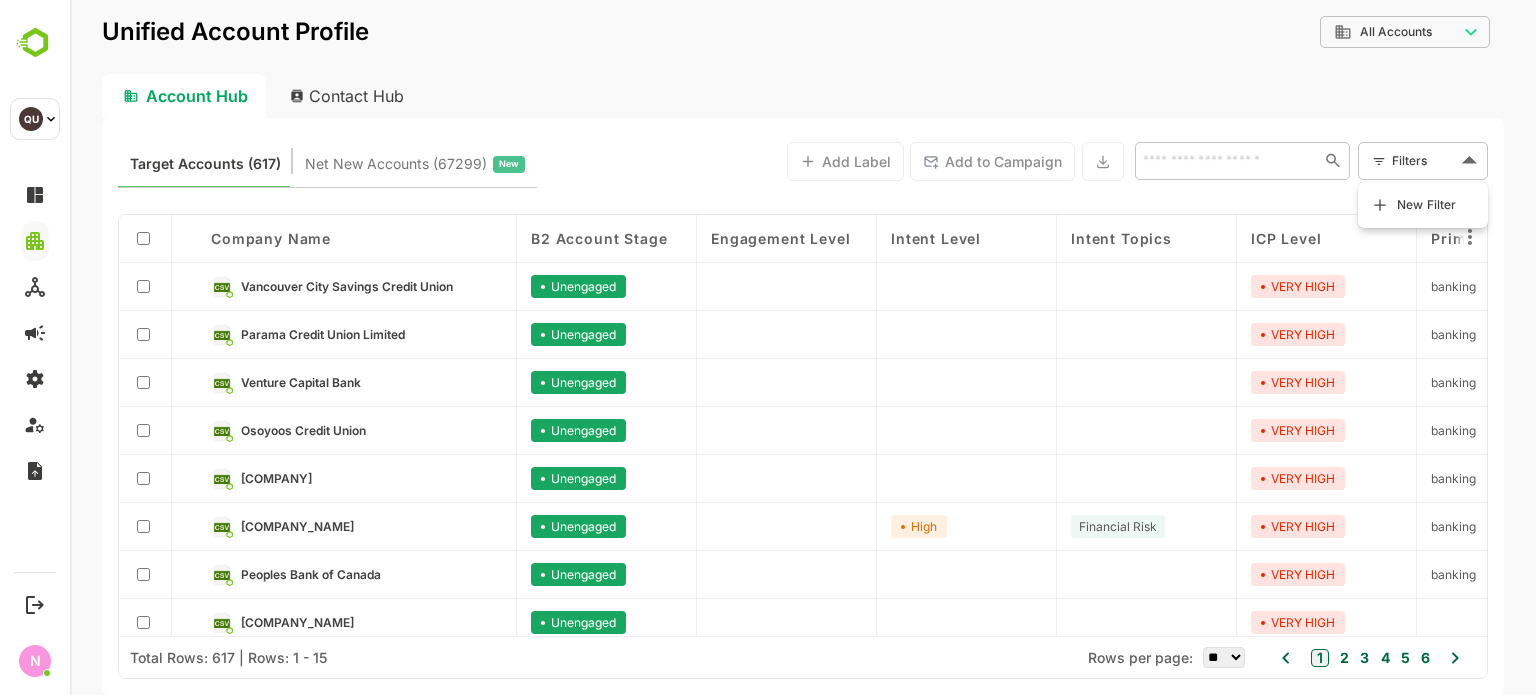 click on "Target Accounts ([NUMBER]) Net New Accounts ( [NUMBER] ) New Add Label Add to Campaign Filters Company name B2 Account Stage Engagement Level Intent Level Intent Topics ICP Level Primary Industry Labels Account Type Website URL Account Score ICP Score Engagement Score Leadfeeder Page URL Last Intent Date Account Source Annual Revenue Region Engagement Width Engagement Depth Country LinkedIn Company Page Create Date Intent Country [COMPANY_NAME] Unengaged VERY HIGH banking Prospect [DOMAIN] [NUMBER] [NUMBER] 0 b2_offline 0 0% 0.0 [COUNTRY] [DOMAIN] [DATE] [COMPANY_NAME] Unengaged VERY HIGH banking Prospect [DOMAIN] [NUMBER] [NUMBER] 0 b2_offline 0 0% 0.0 [COUNTRY] [DOMAIN] [DATE] [COMPANY_NAME] Unengaged VERY HIGH banking Prospect [DOMAIN] [NUMBER] [NUMBER] 0 b2_offline 0 0% 0.0 [COUNTRY] 2025-07-03 Unengaged 0" at bounding box center [803, 347] 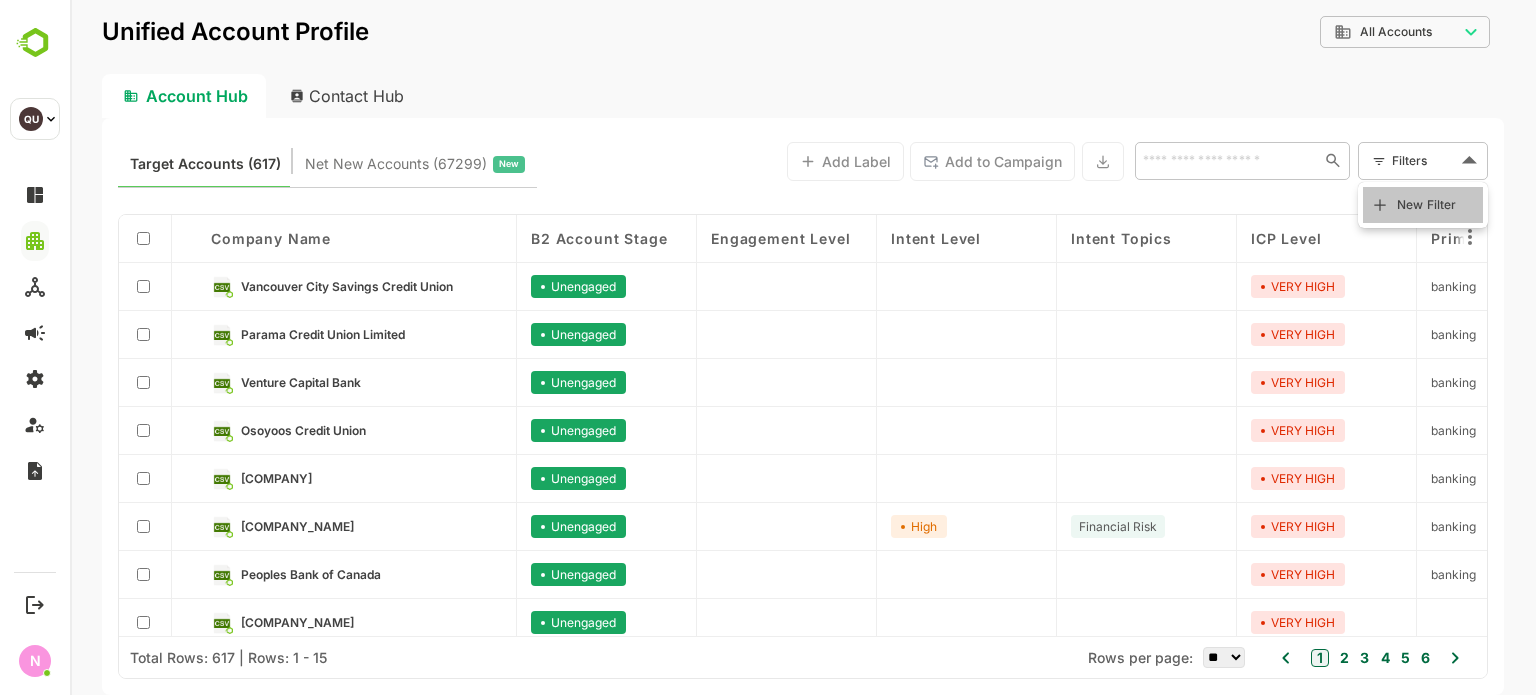 click on "New Filter" at bounding box center (1427, 205) 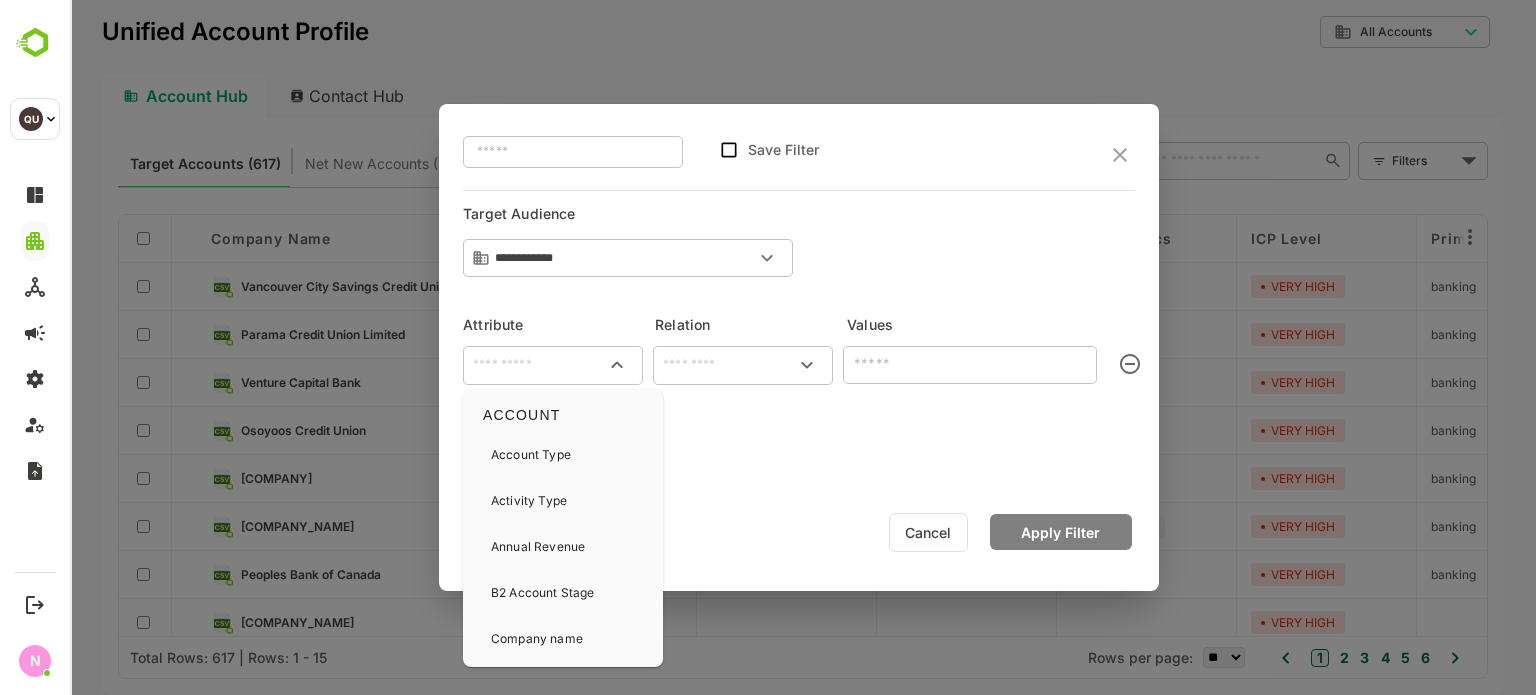 click at bounding box center [553, 365] 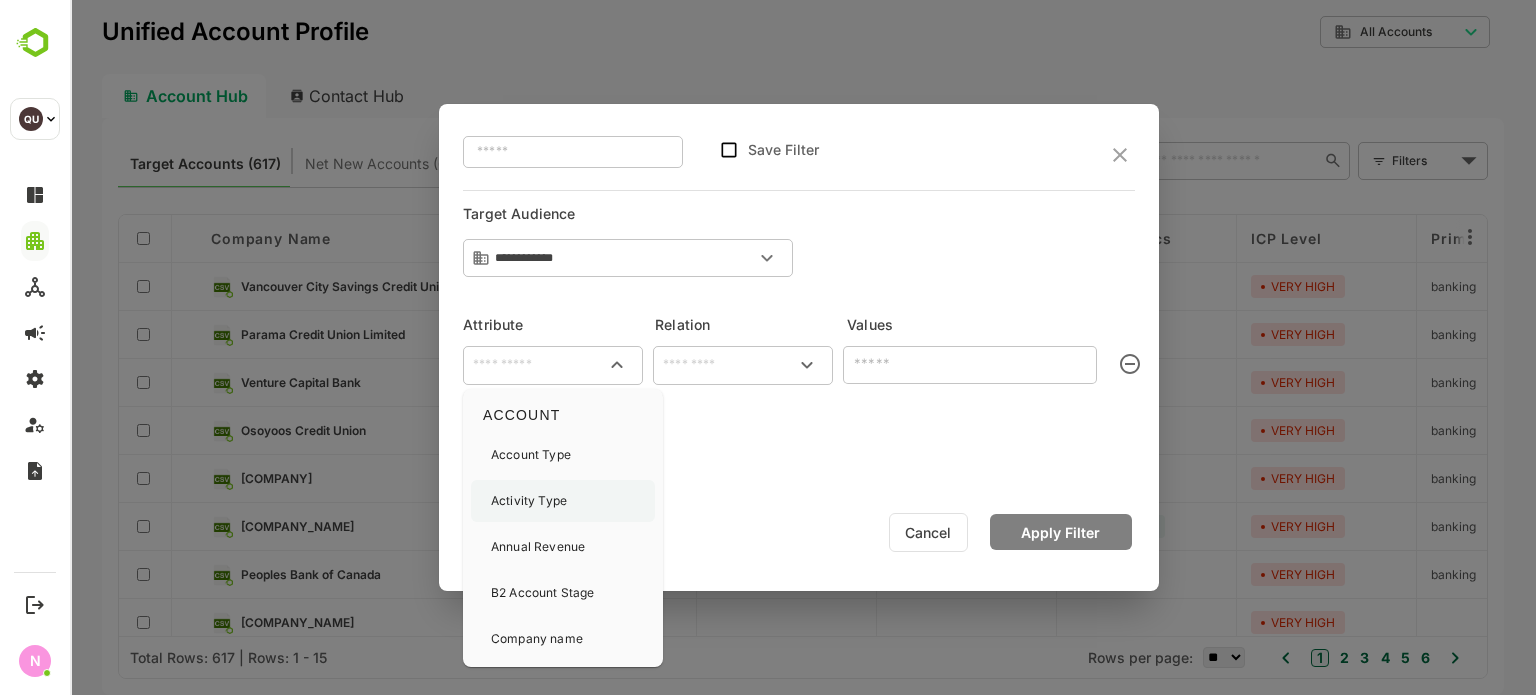 click on "Activity Type" at bounding box center [529, 501] 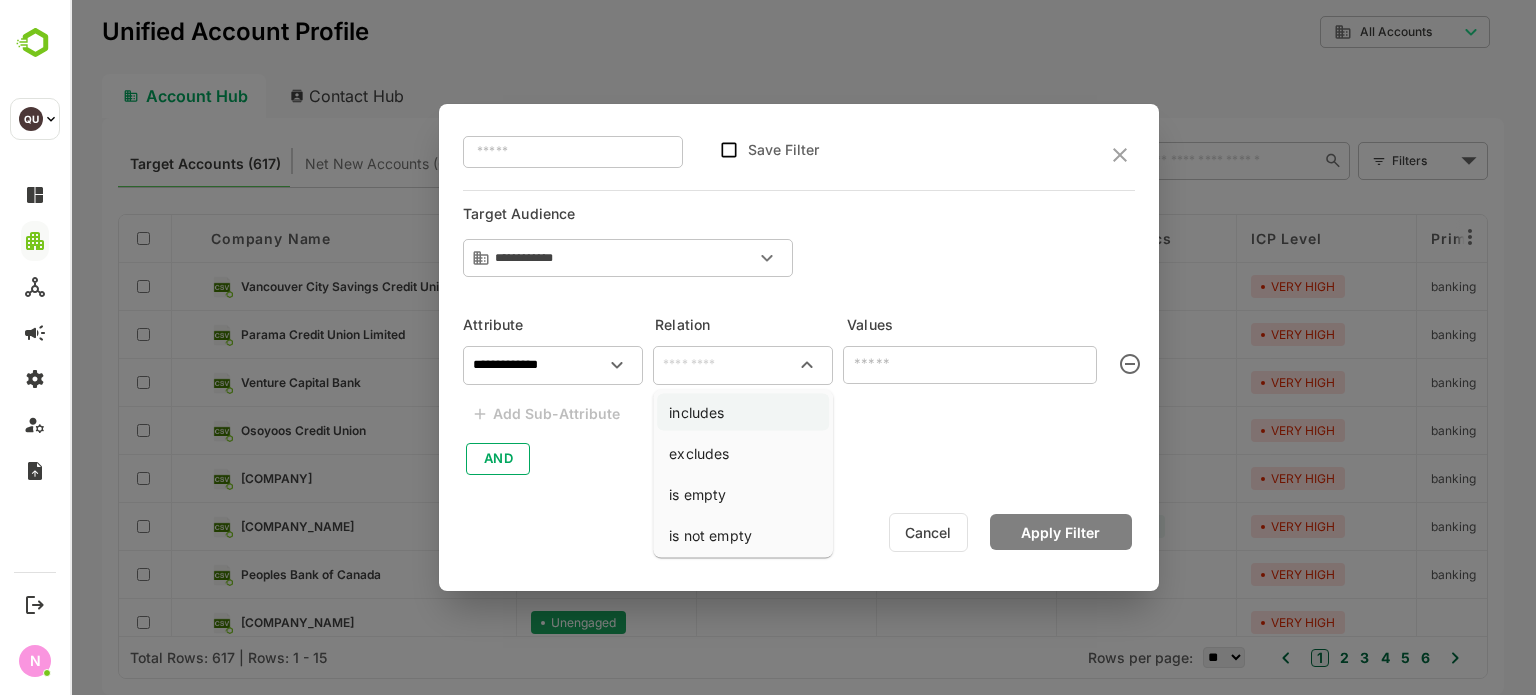 click on "includes" at bounding box center (743, 412) 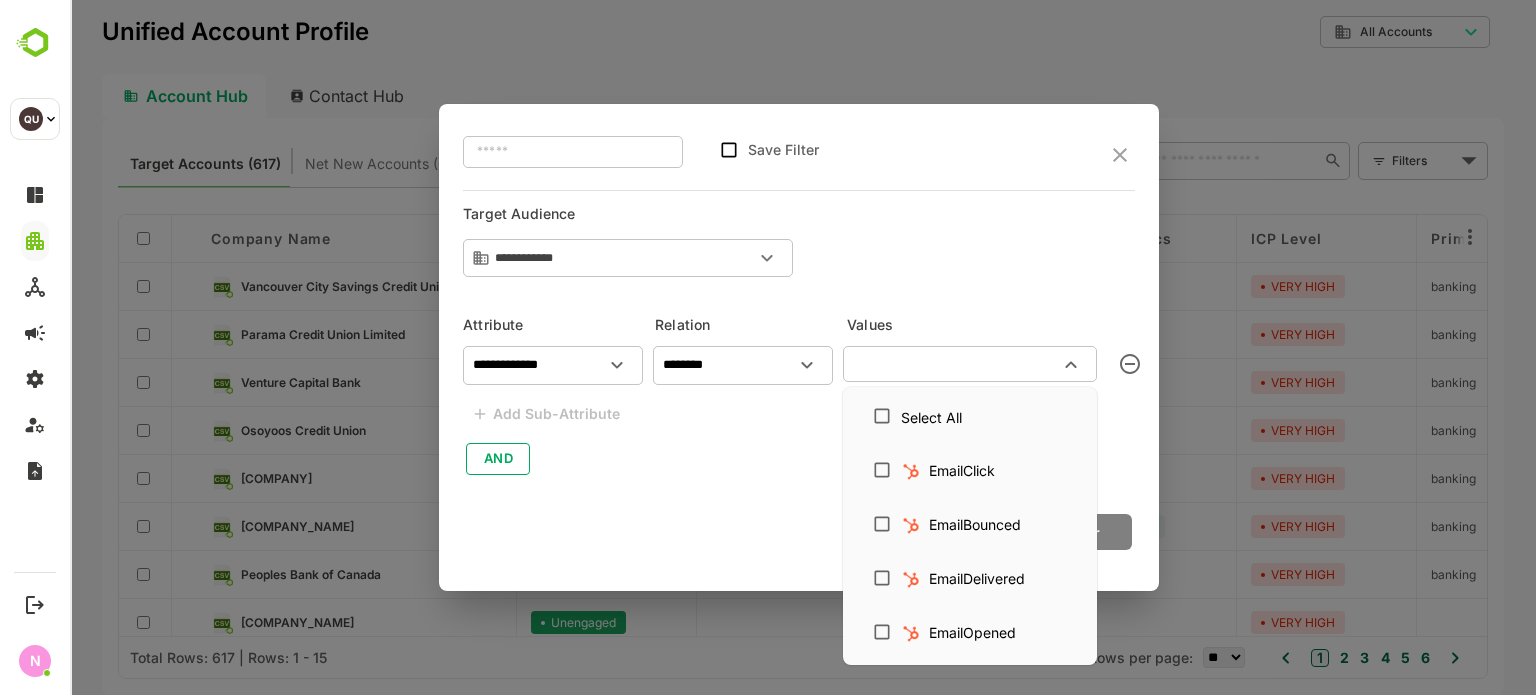 click at bounding box center (953, 364) 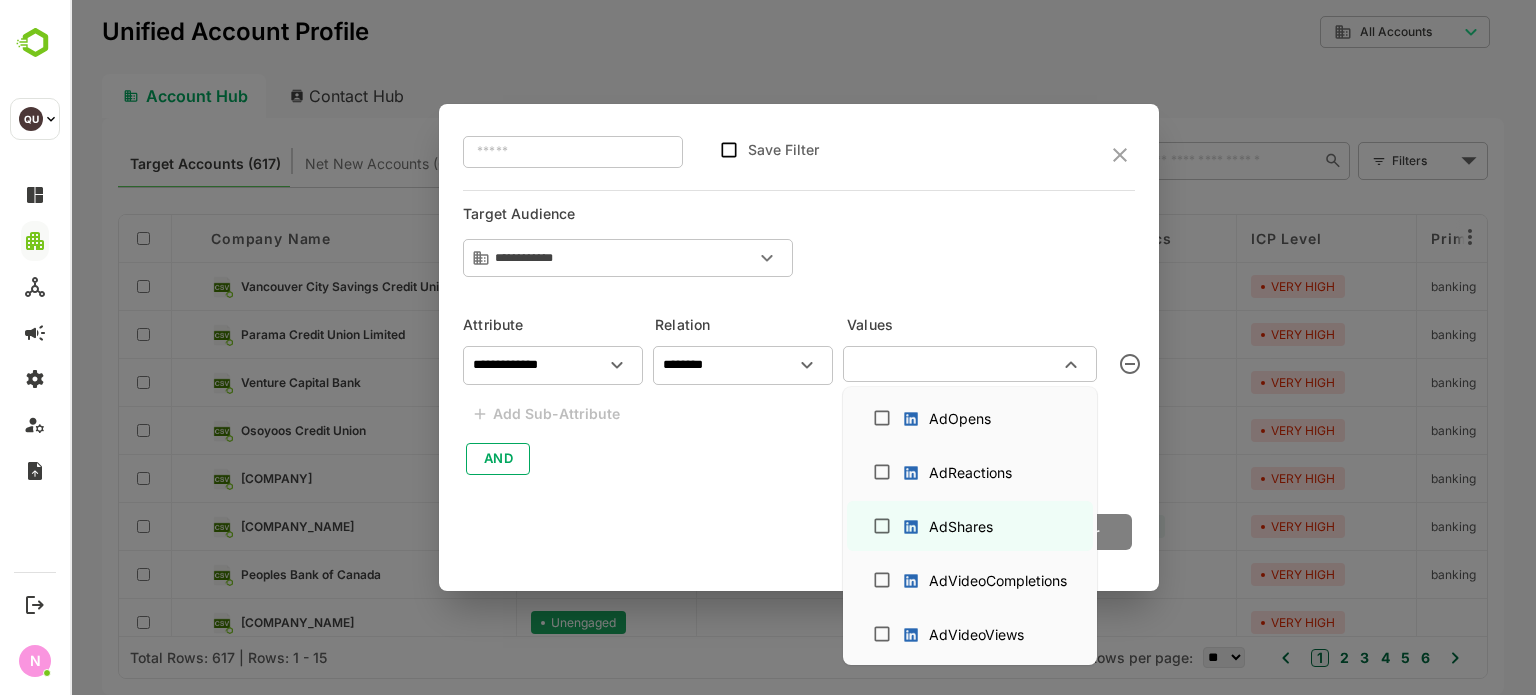 scroll, scrollTop: 1564, scrollLeft: 0, axis: vertical 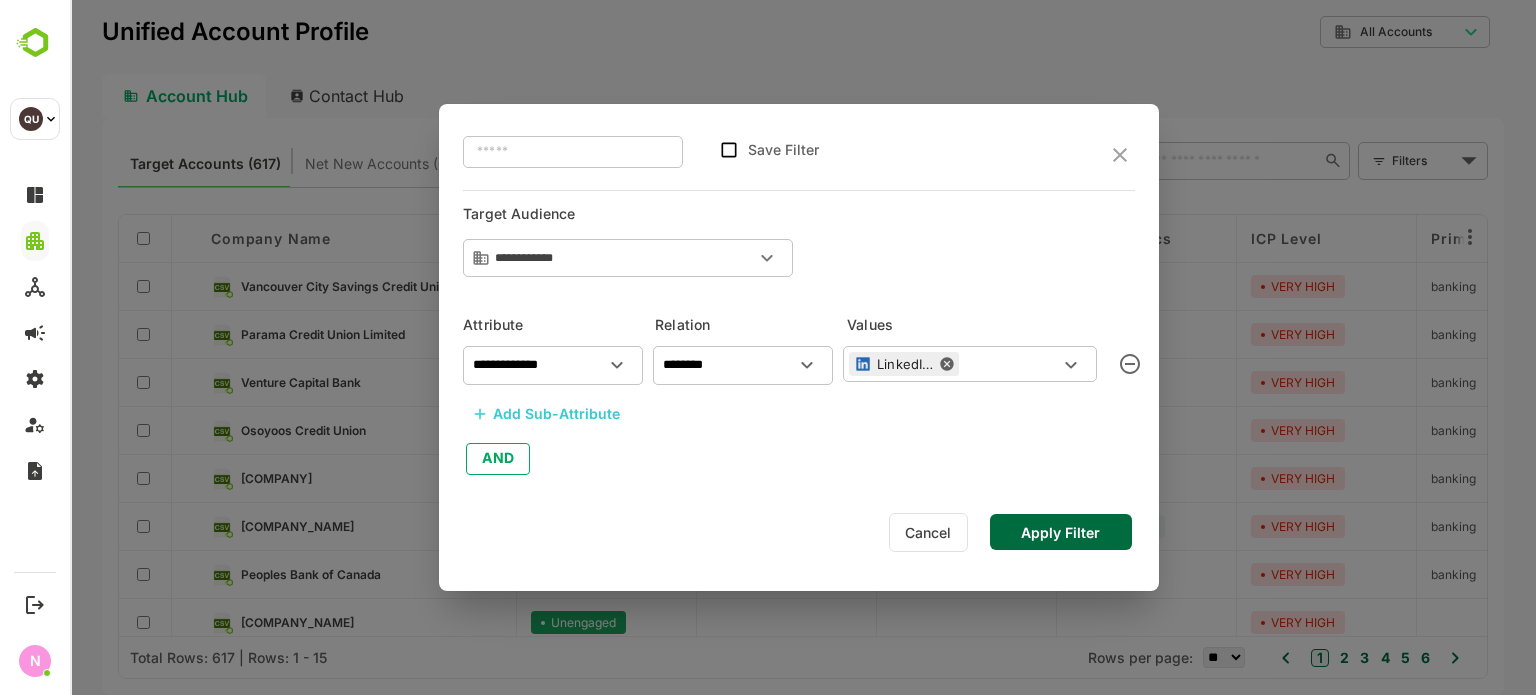 click on "Add Sub-Attribute" at bounding box center (556, 414) 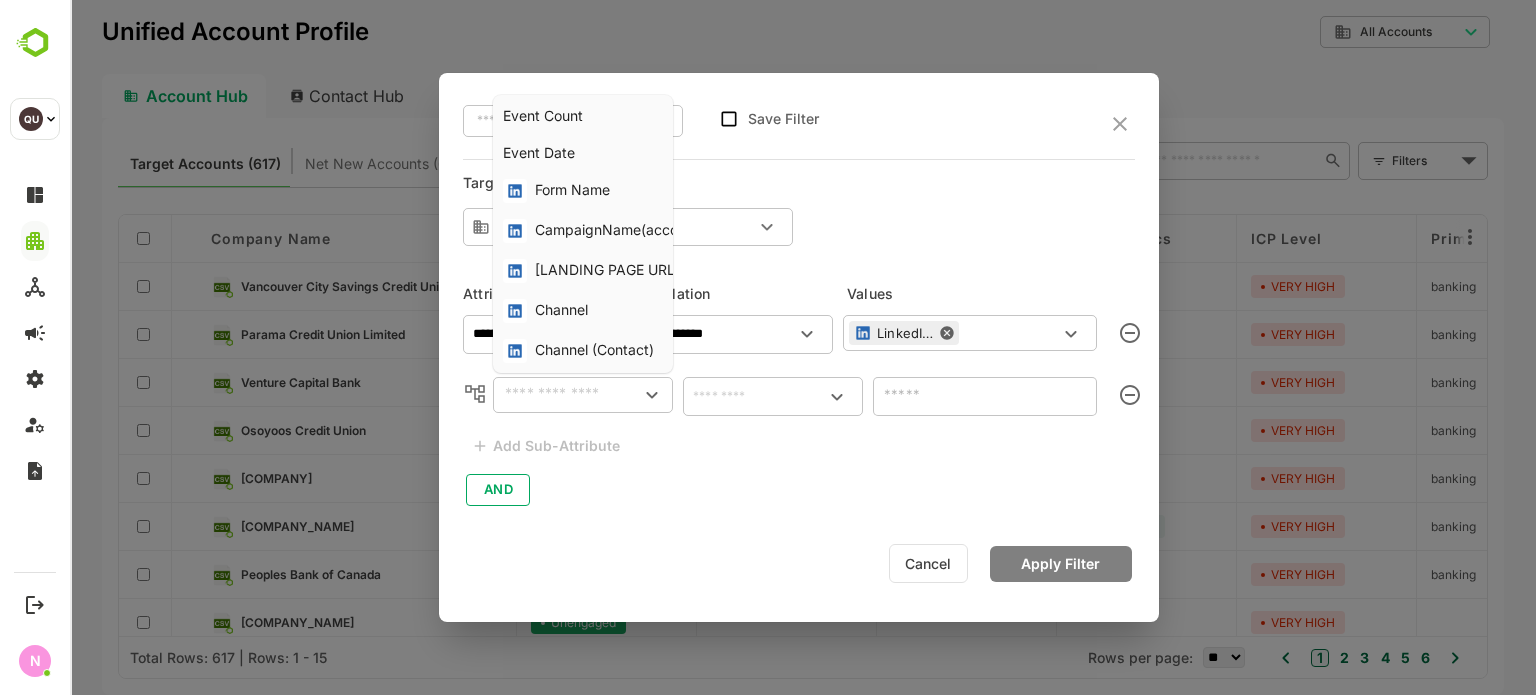 click at bounding box center (566, 395) 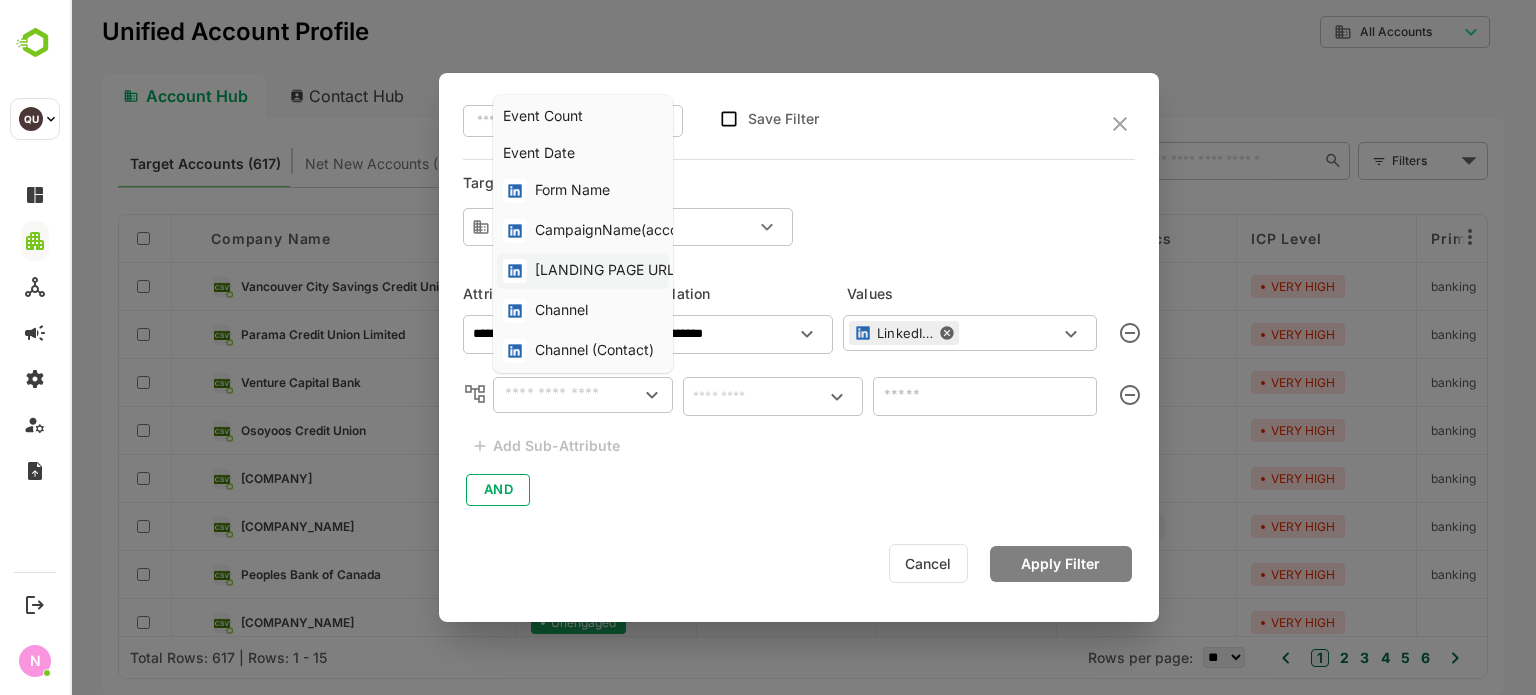 scroll, scrollTop: 2, scrollLeft: 0, axis: vertical 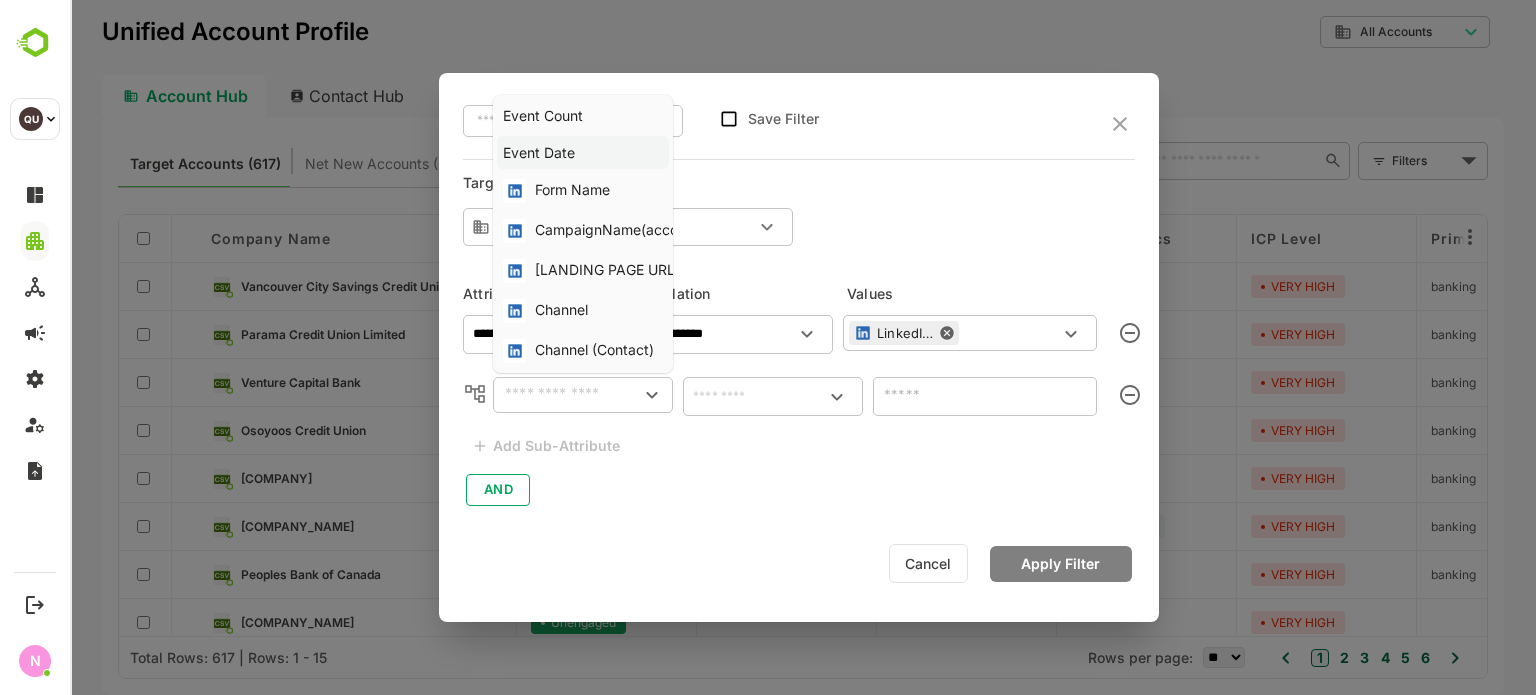 click on "Event Date" at bounding box center [578, 152] 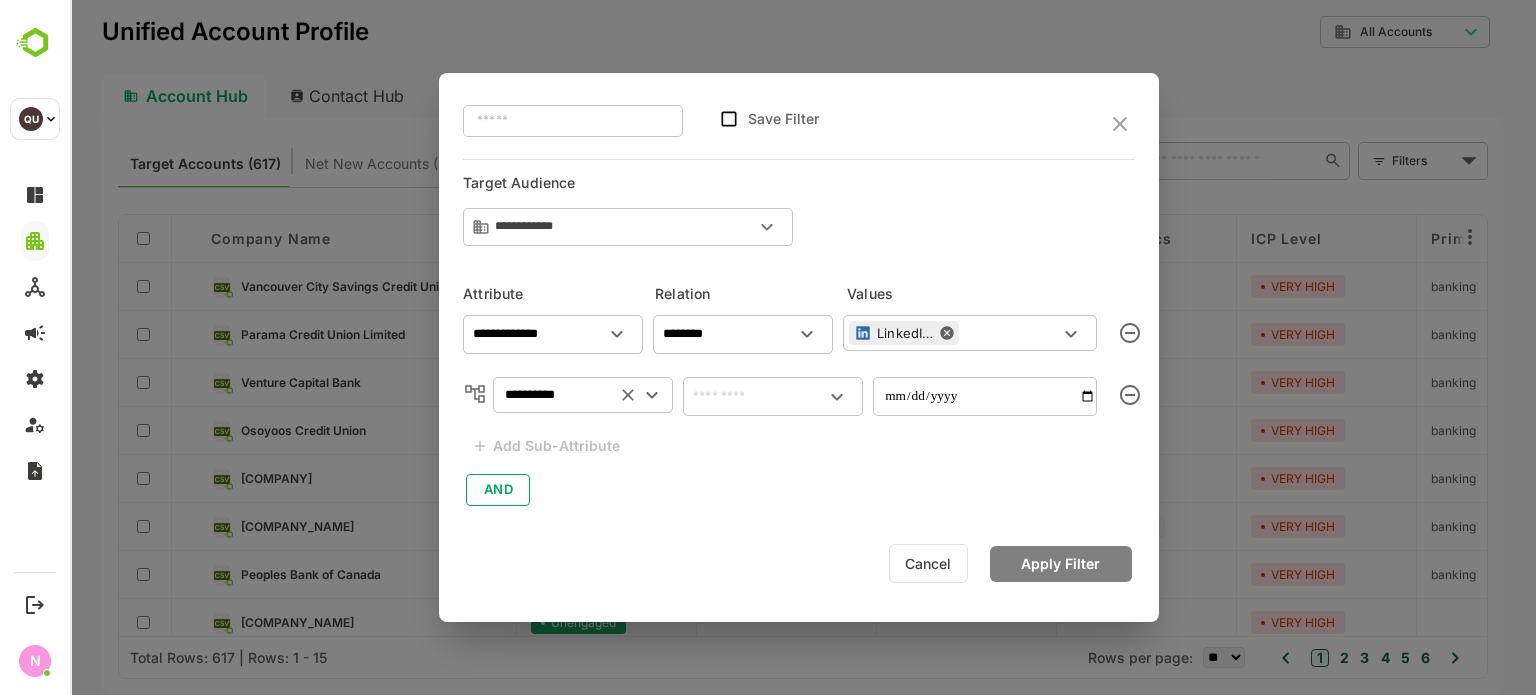 type on "**********" 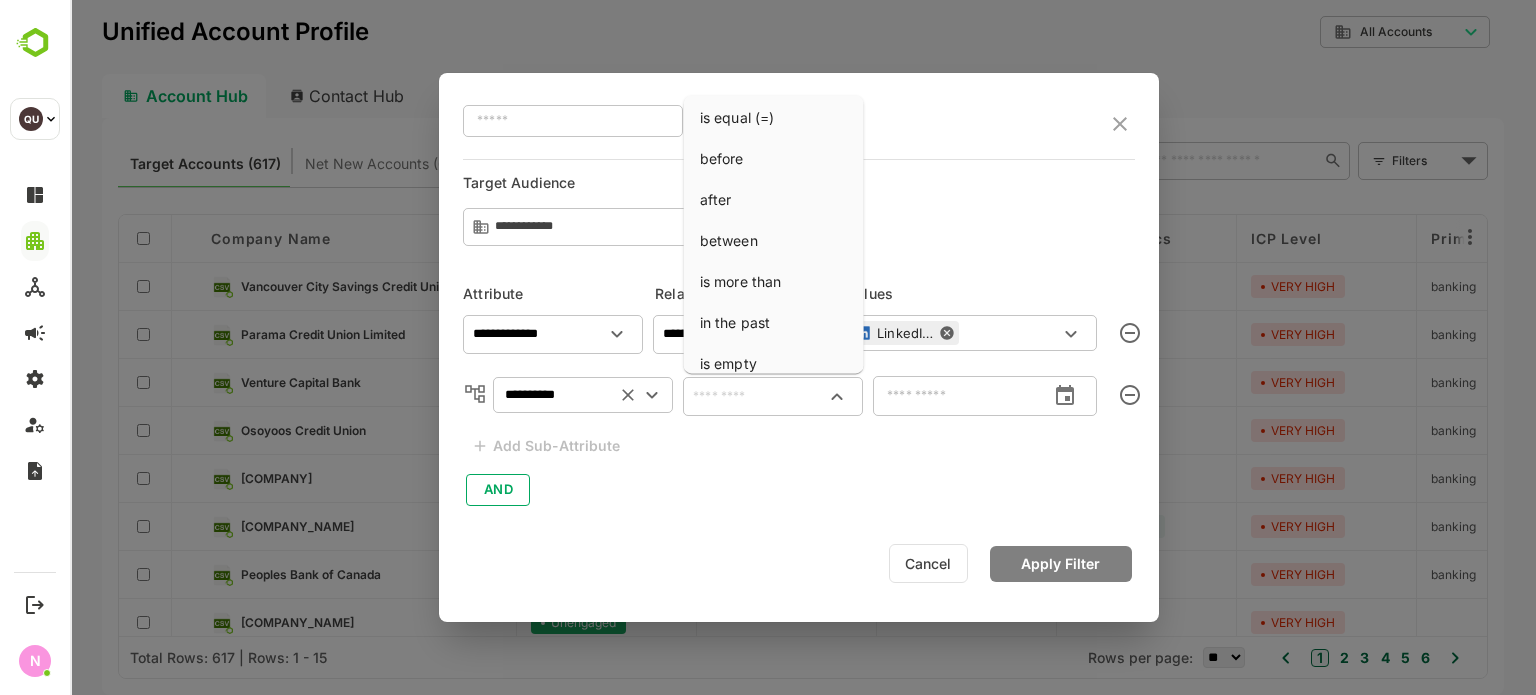 click at bounding box center (773, 396) 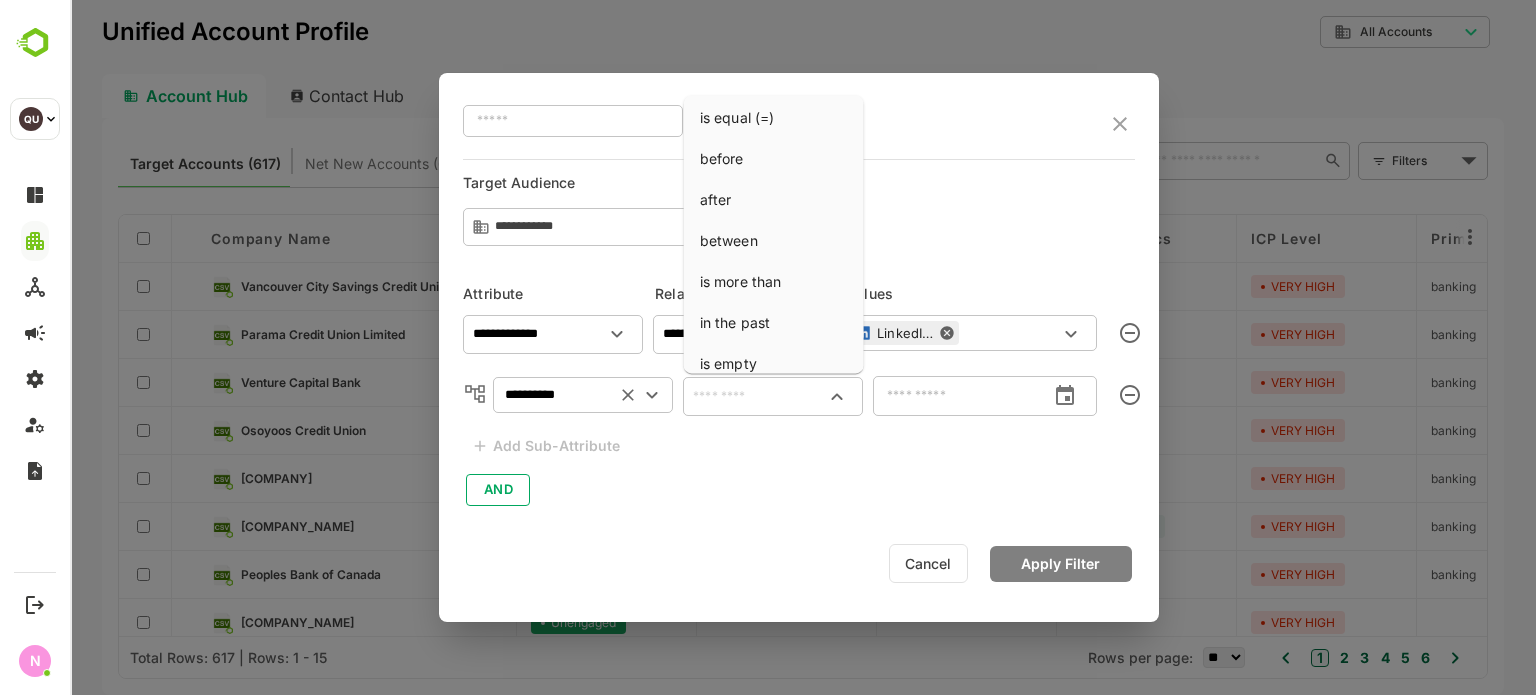 click on "is equal (=) before after between is more than in the past is empty is not empty" at bounding box center [774, 234] 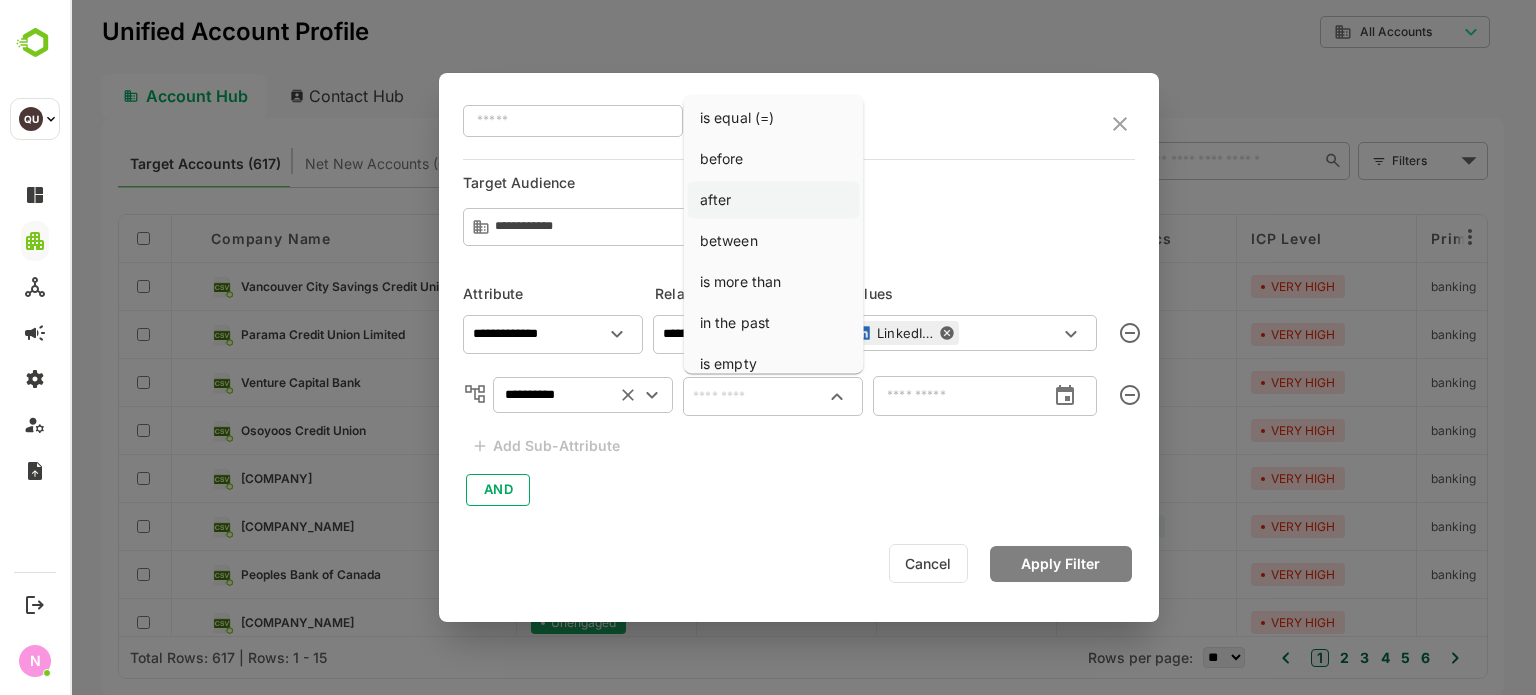 click on "after" at bounding box center (774, 199) 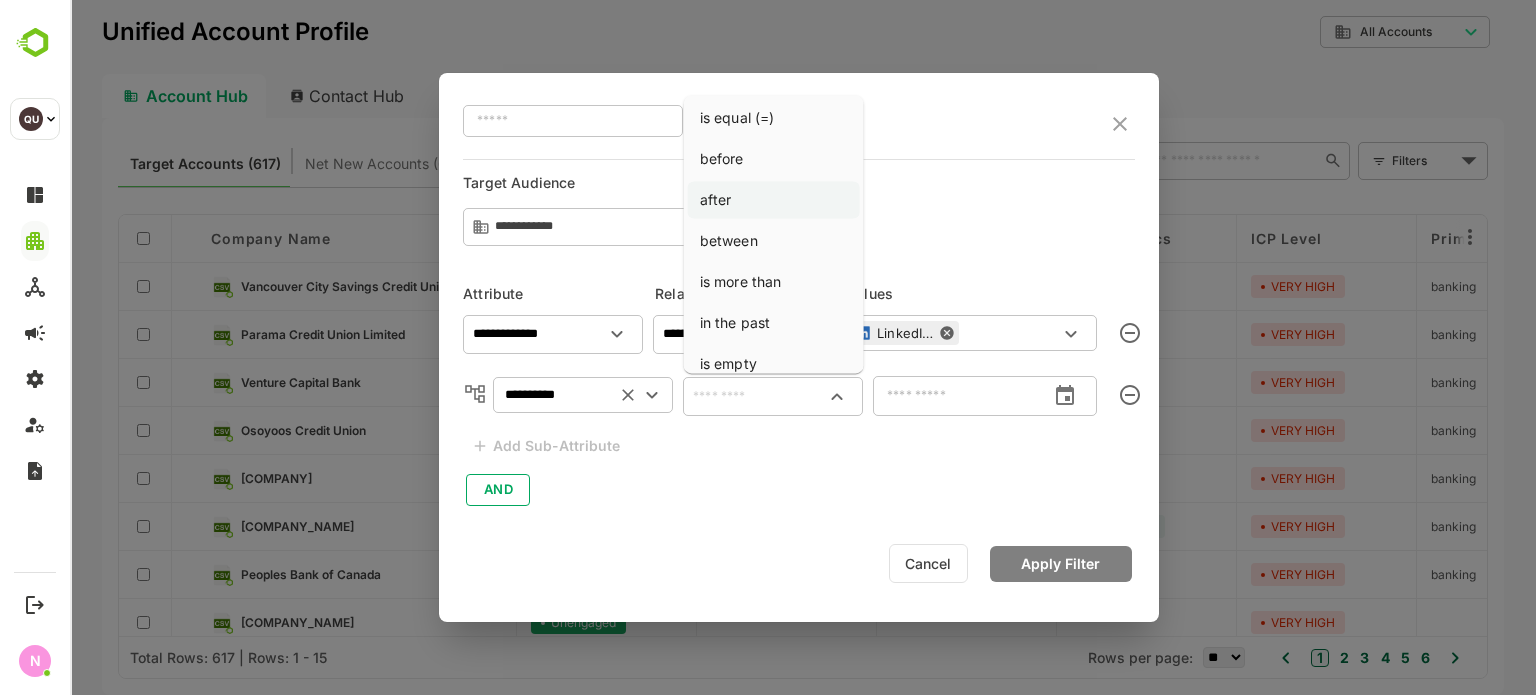 type on "[PASSWORD]" 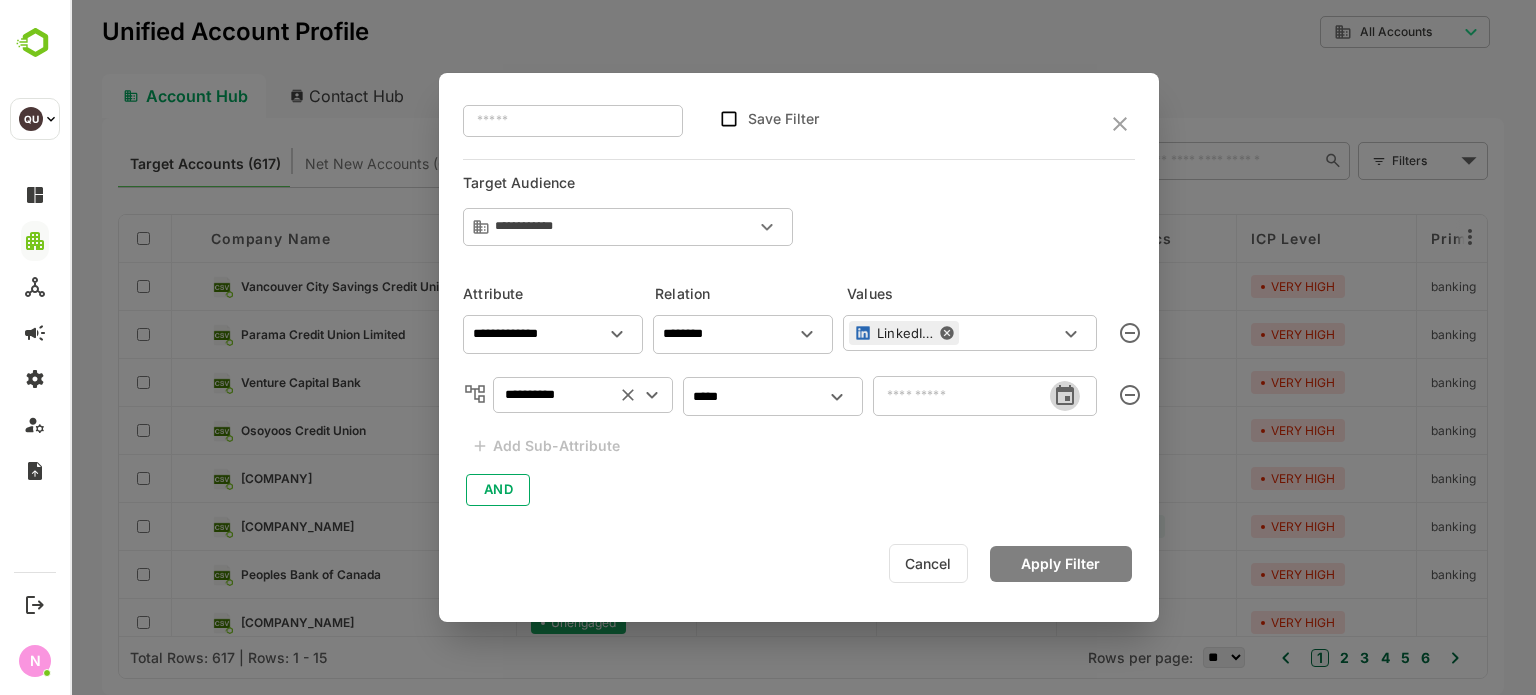 click 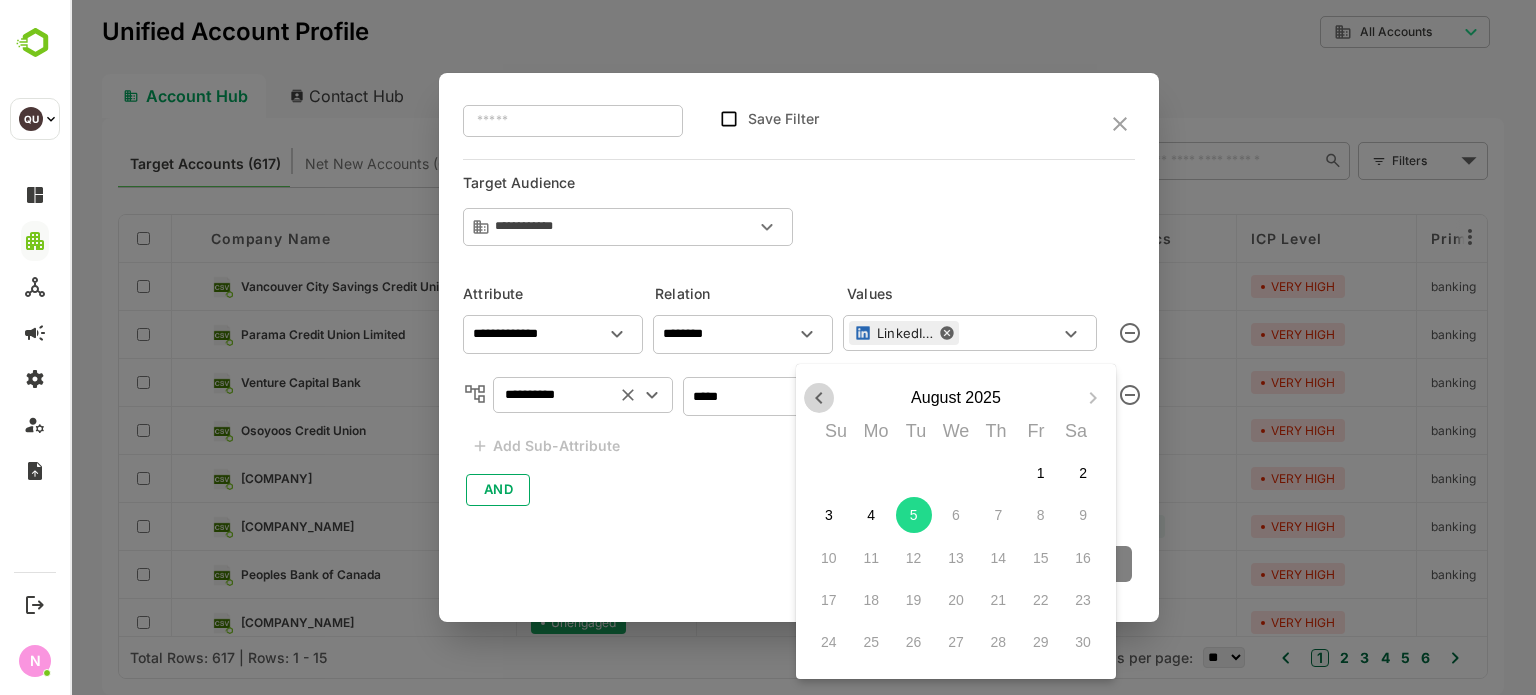 click 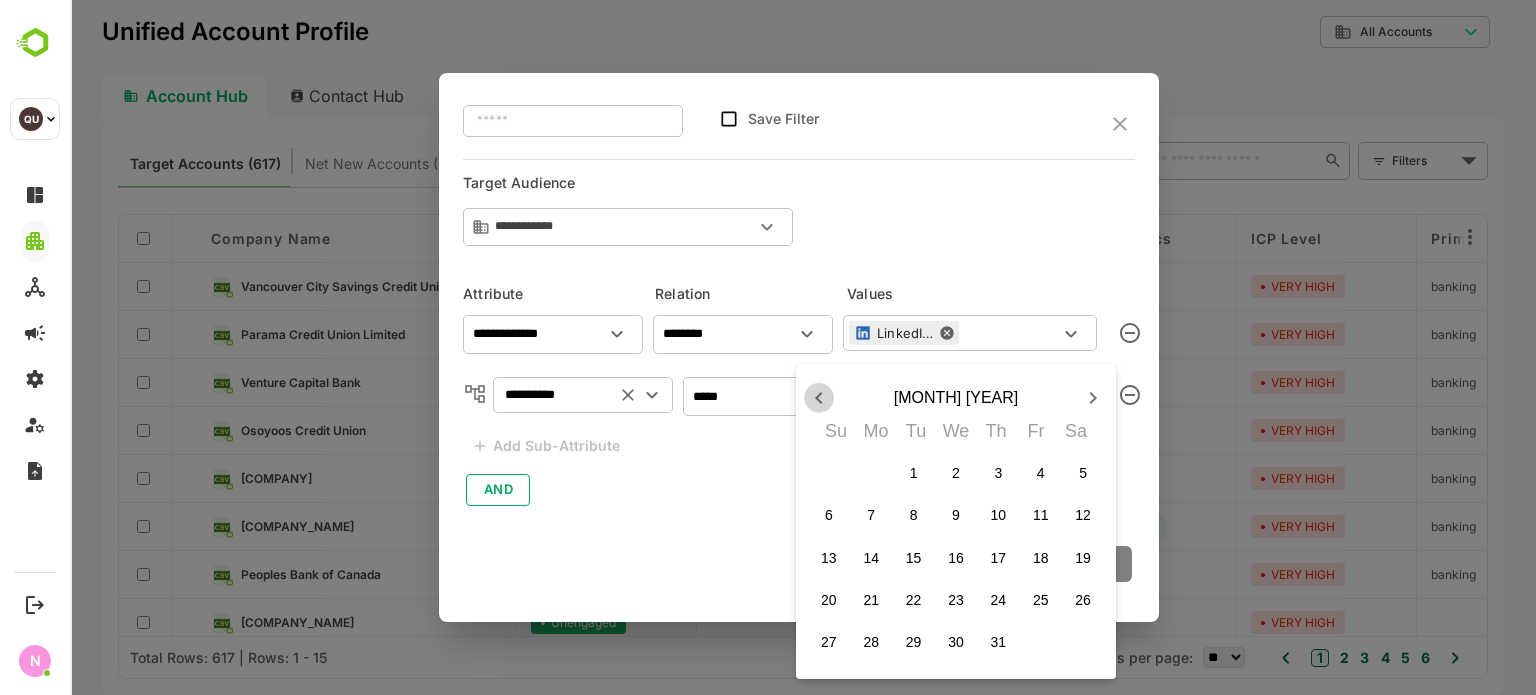 click 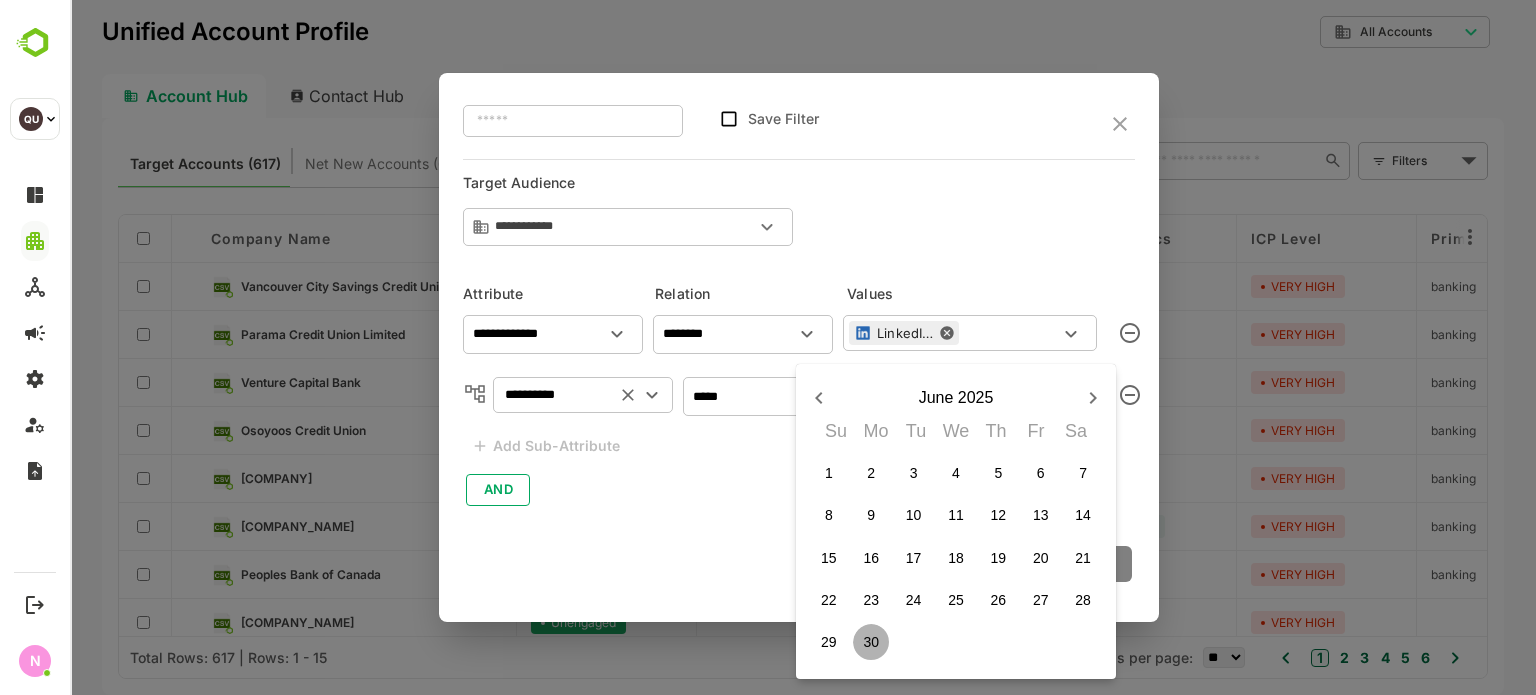 click on "30" at bounding box center [871, 642] 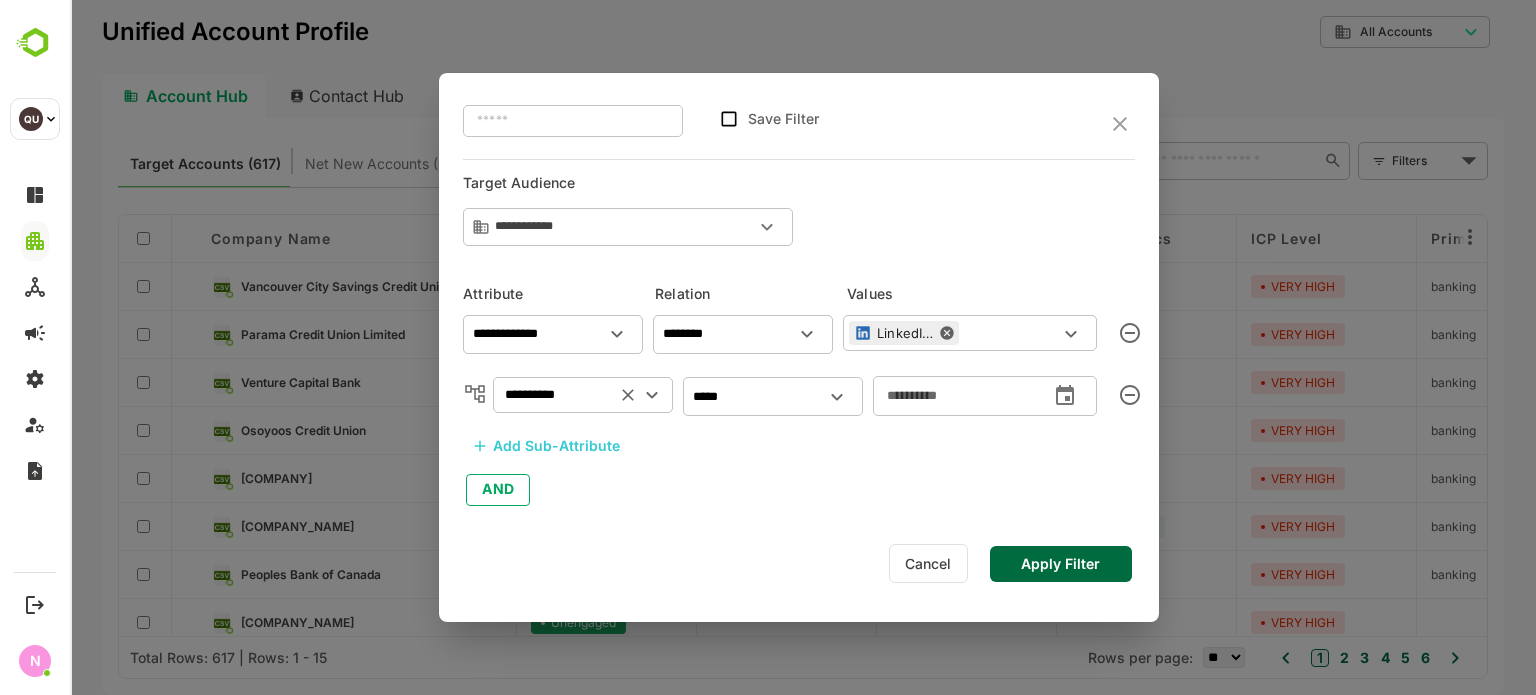 click on "Apply Filter" at bounding box center (1061, 564) 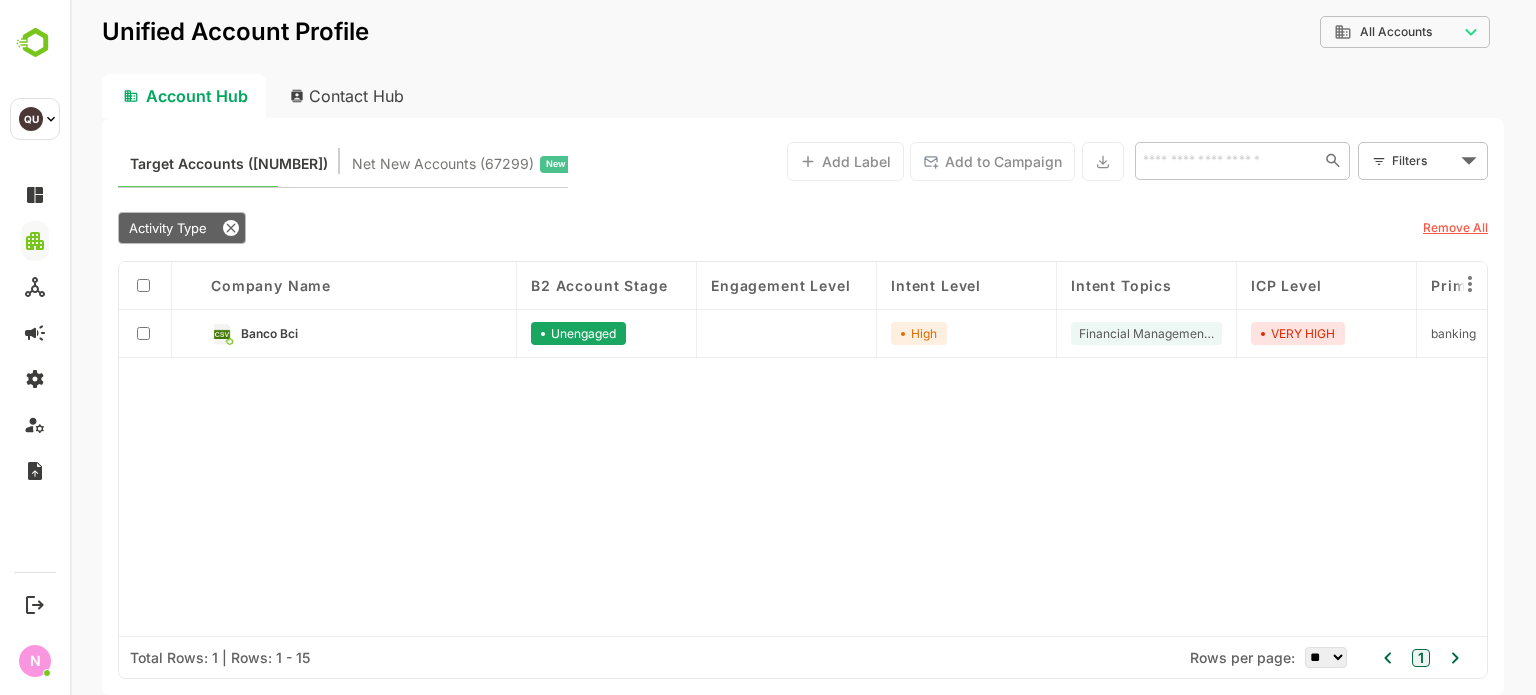 click on "Banco Bci" at bounding box center [371, 334] 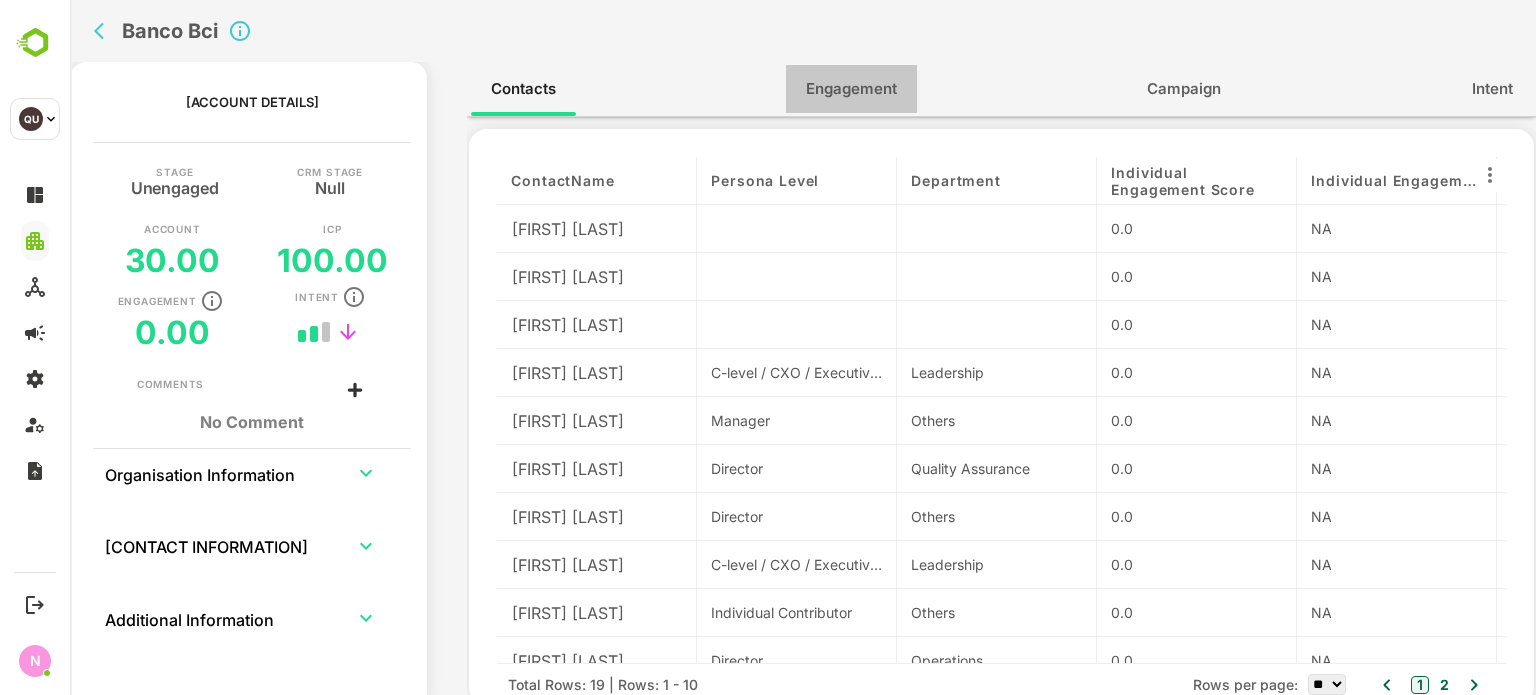 click on "Engagement" at bounding box center (851, 89) 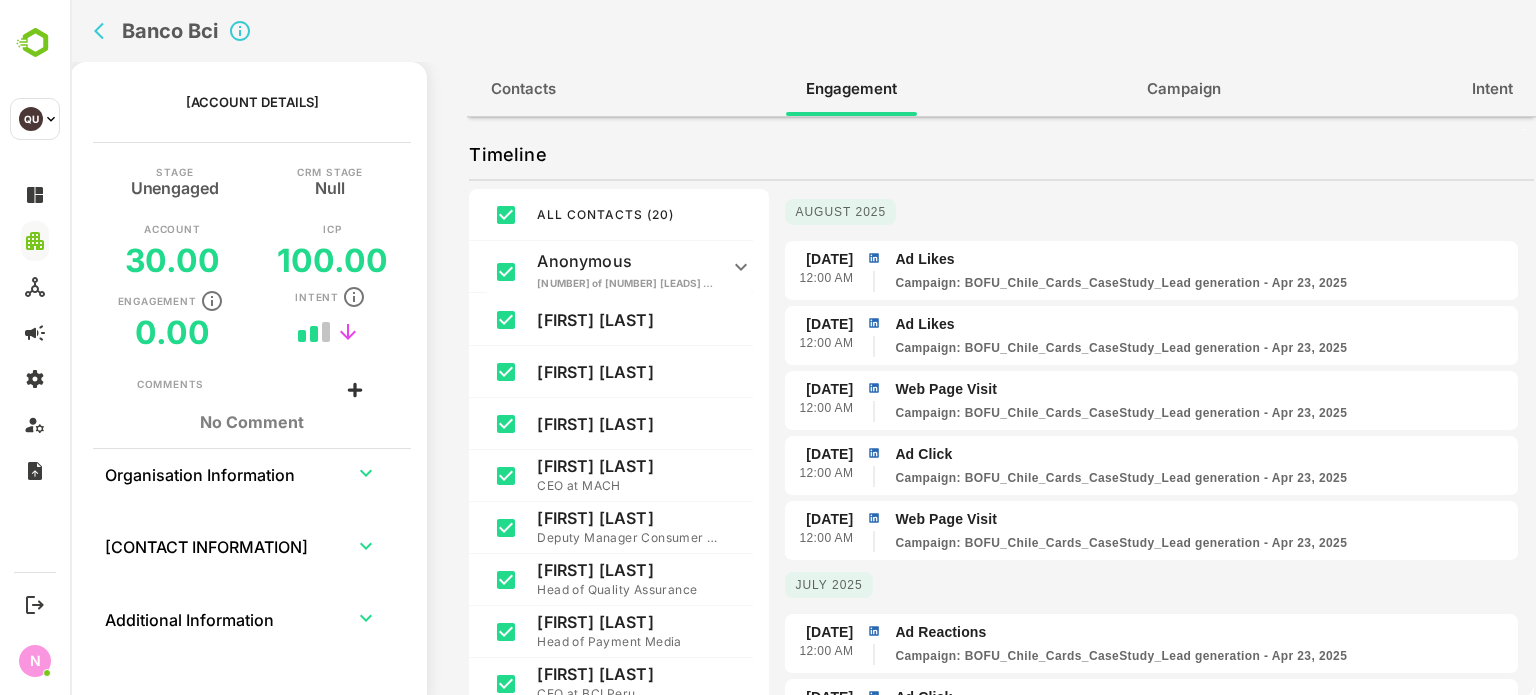 scroll, scrollTop: 325, scrollLeft: 0, axis: vertical 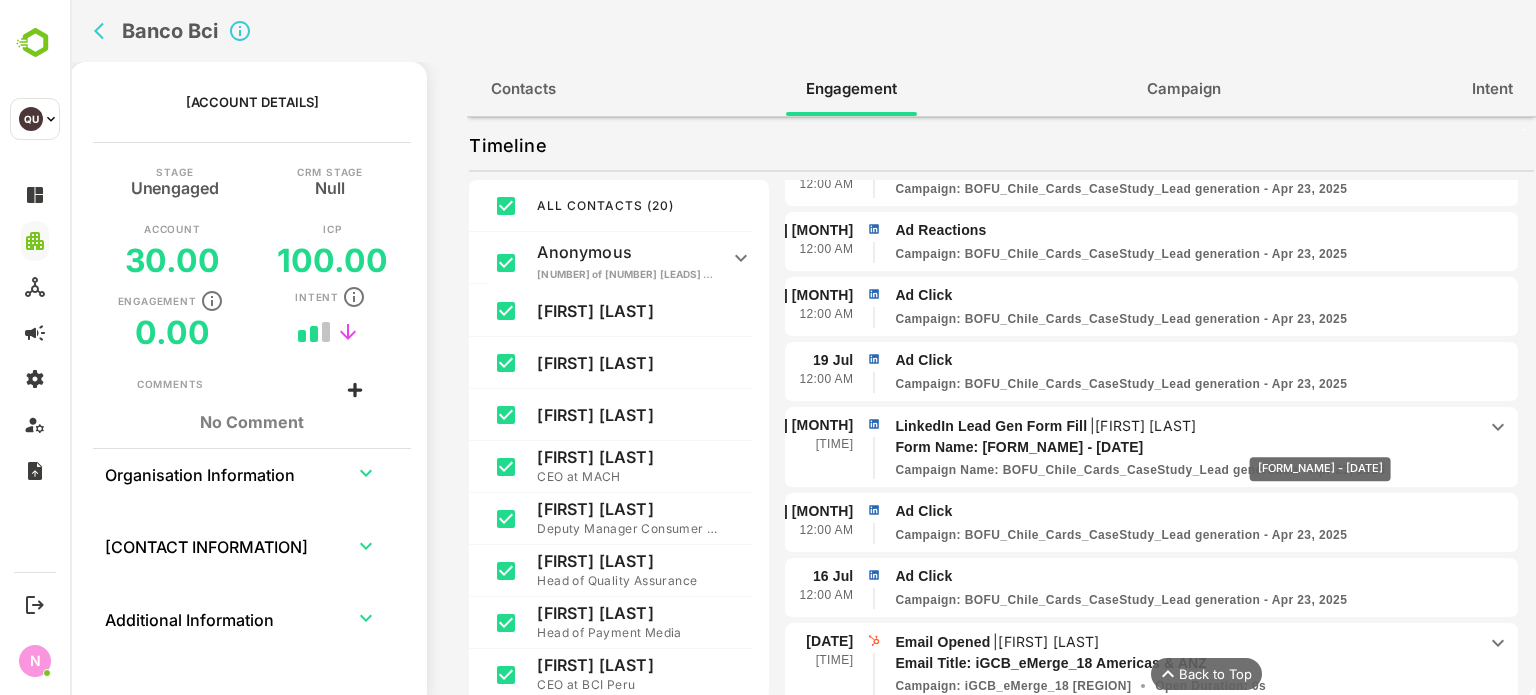click on "Form Name: [FORM_NAME] - [DATE]" at bounding box center [1171, 447] 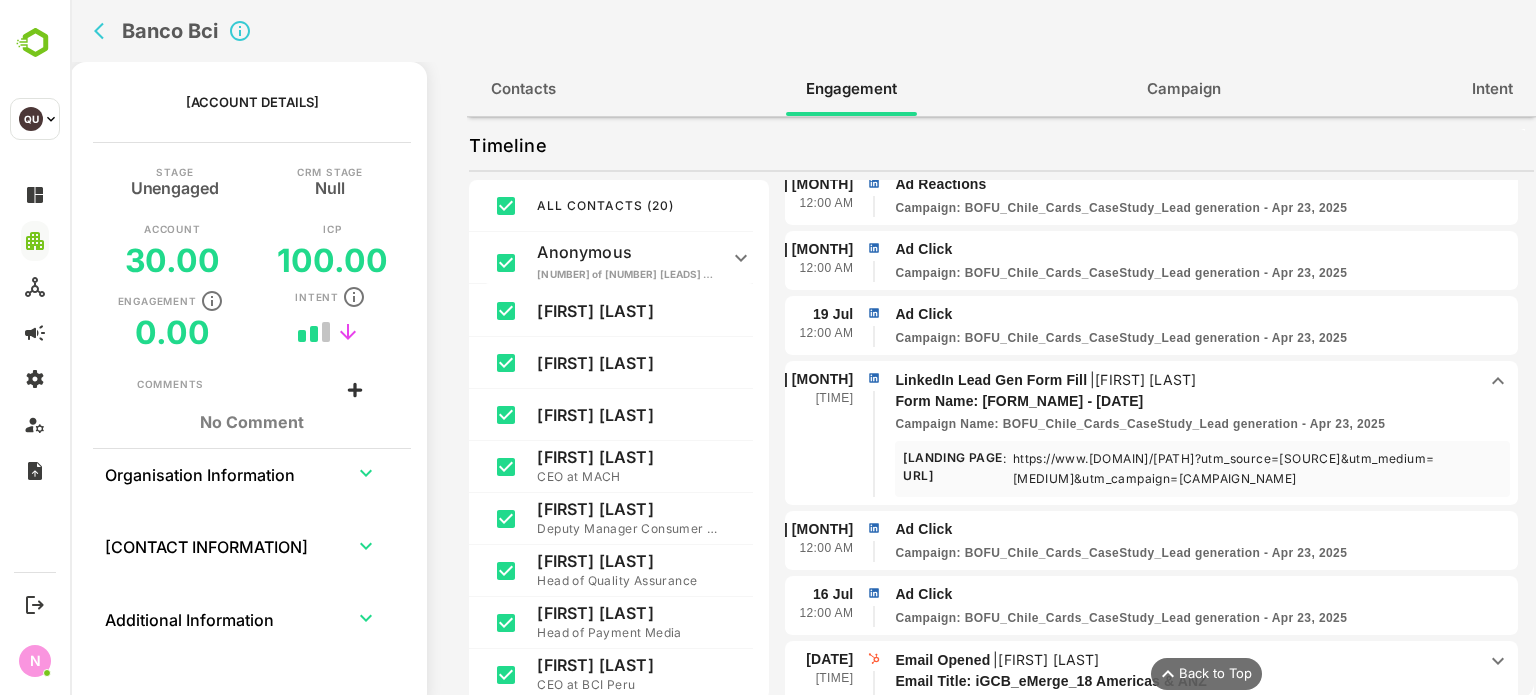 scroll, scrollTop: 1283, scrollLeft: 0, axis: vertical 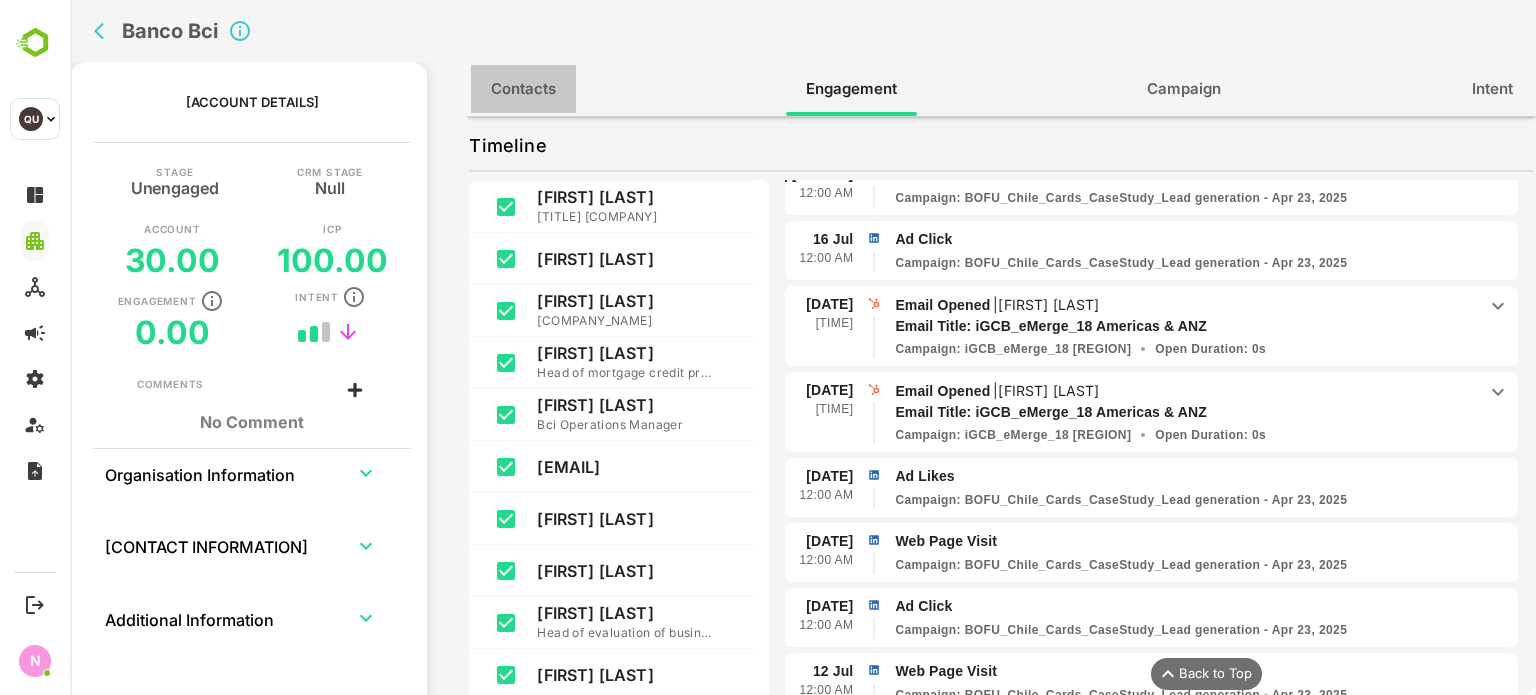 click on "Contacts" at bounding box center [523, 89] 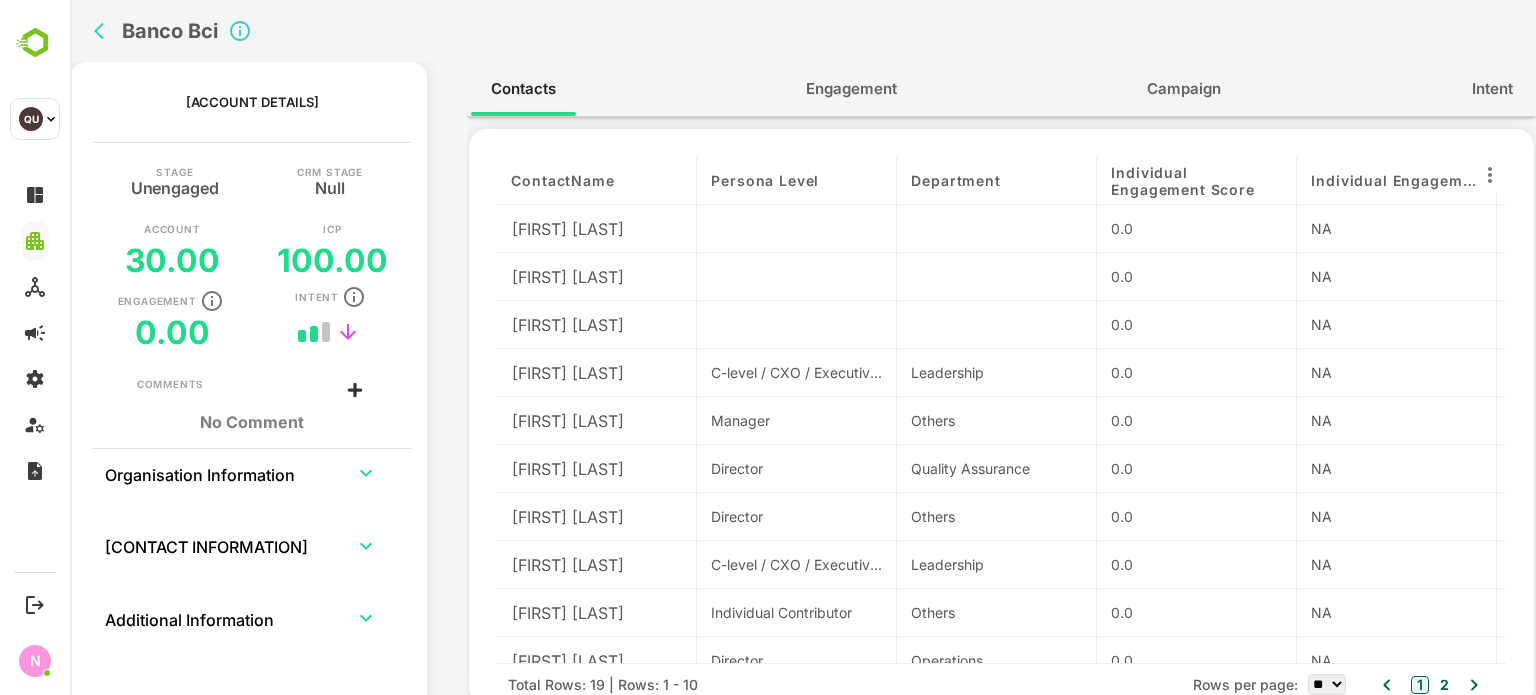 scroll, scrollTop: 27, scrollLeft: 0, axis: vertical 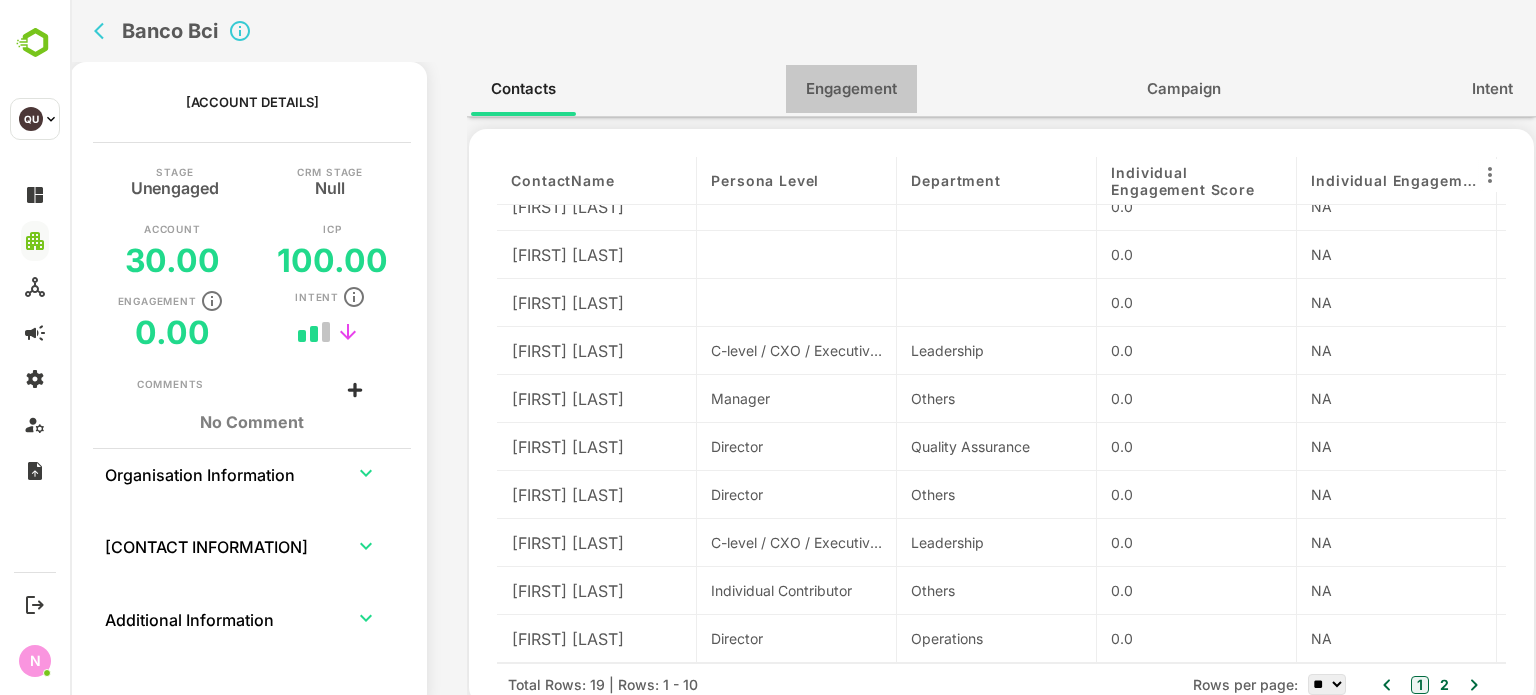 click on "Engagement" at bounding box center [851, 89] 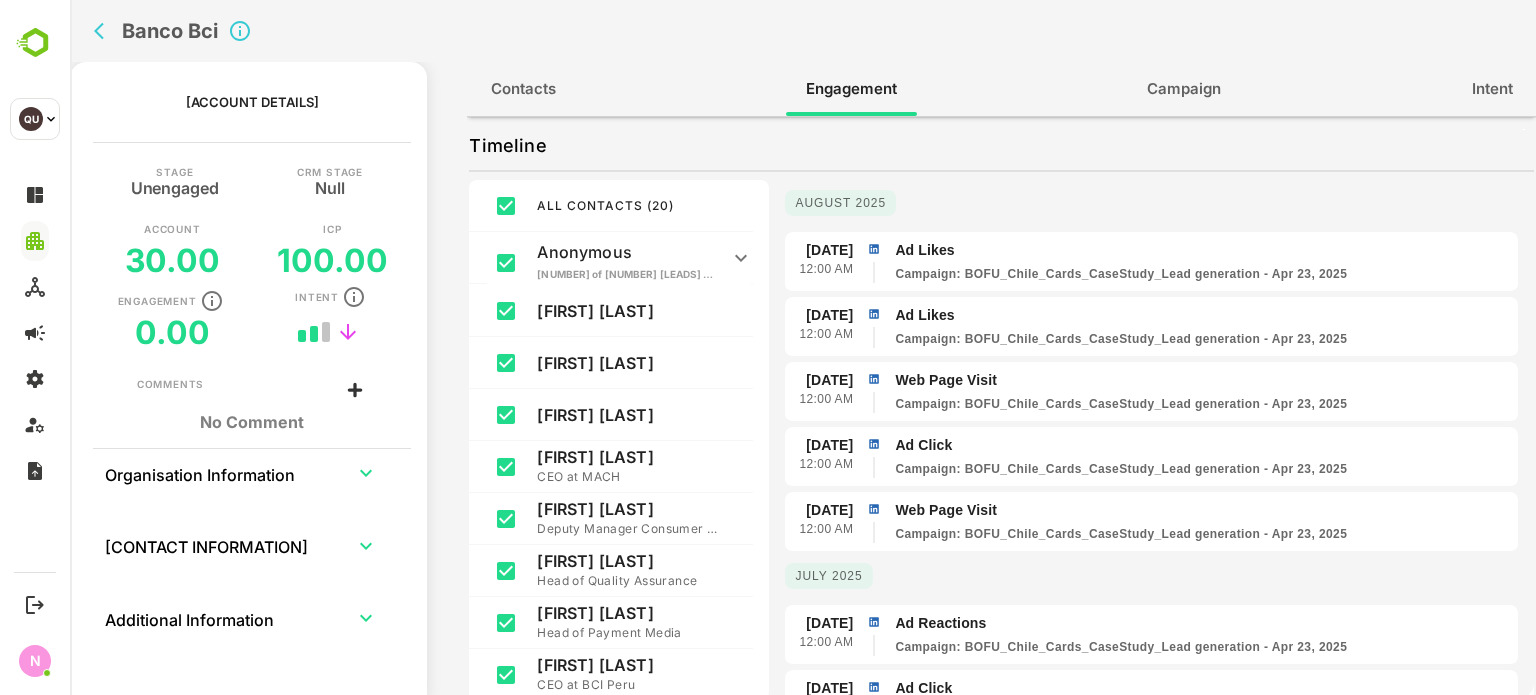 scroll, scrollTop: 324, scrollLeft: 0, axis: vertical 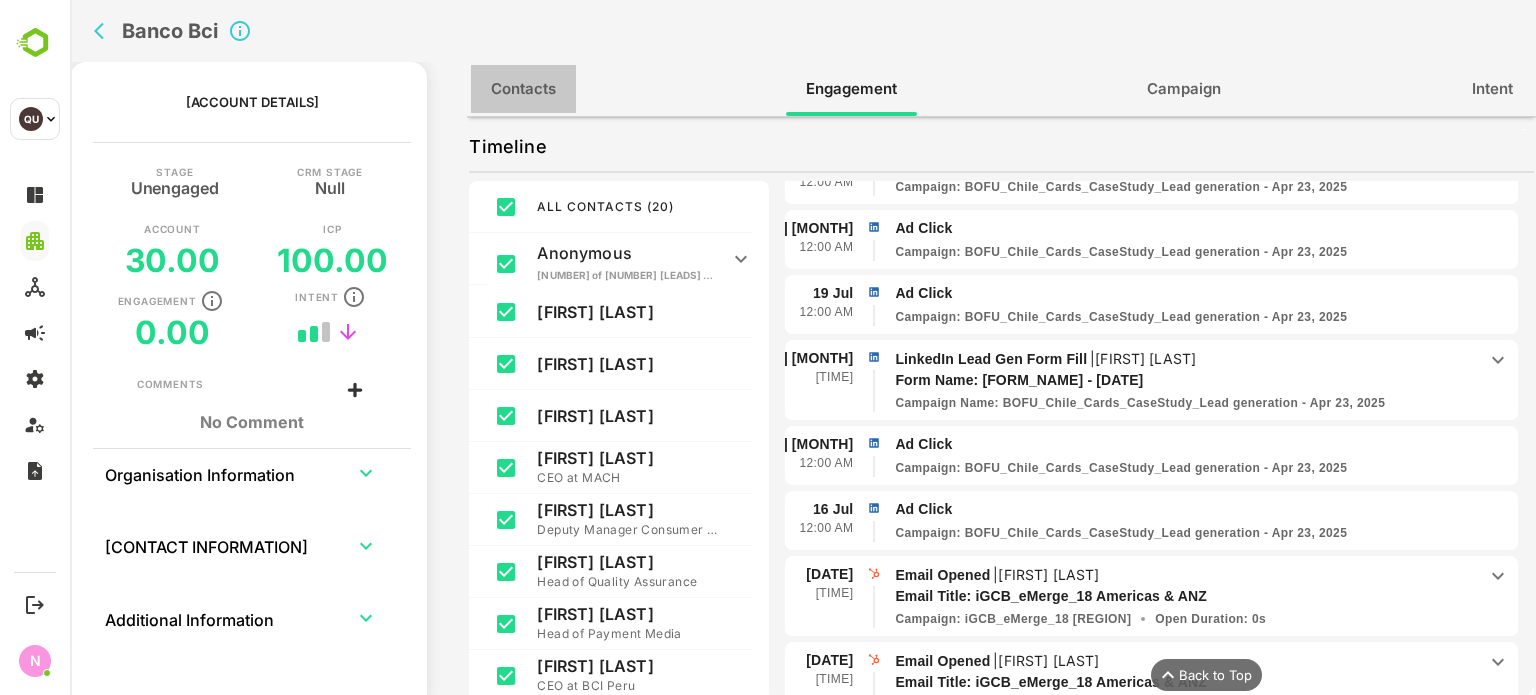 click on "Contacts" at bounding box center (523, 89) 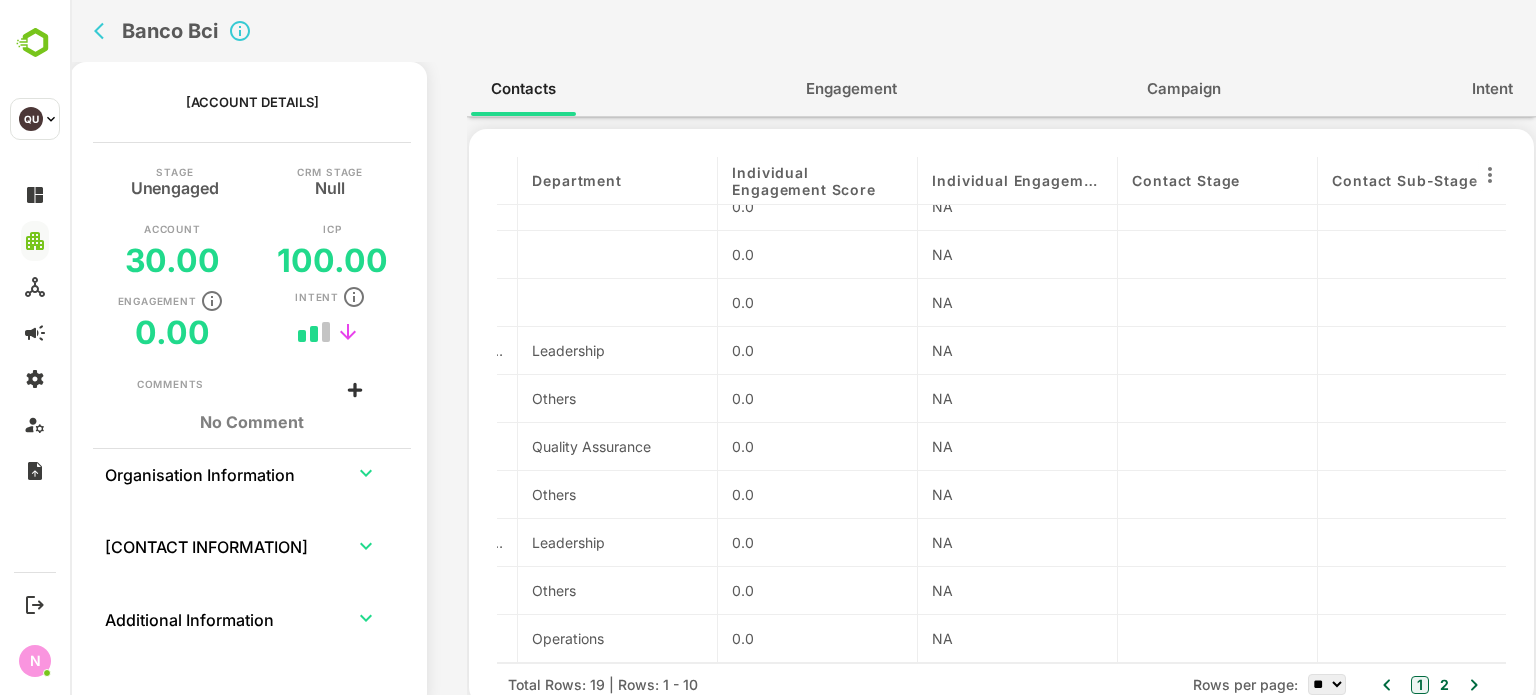 scroll, scrollTop: 27, scrollLeft: 0, axis: vertical 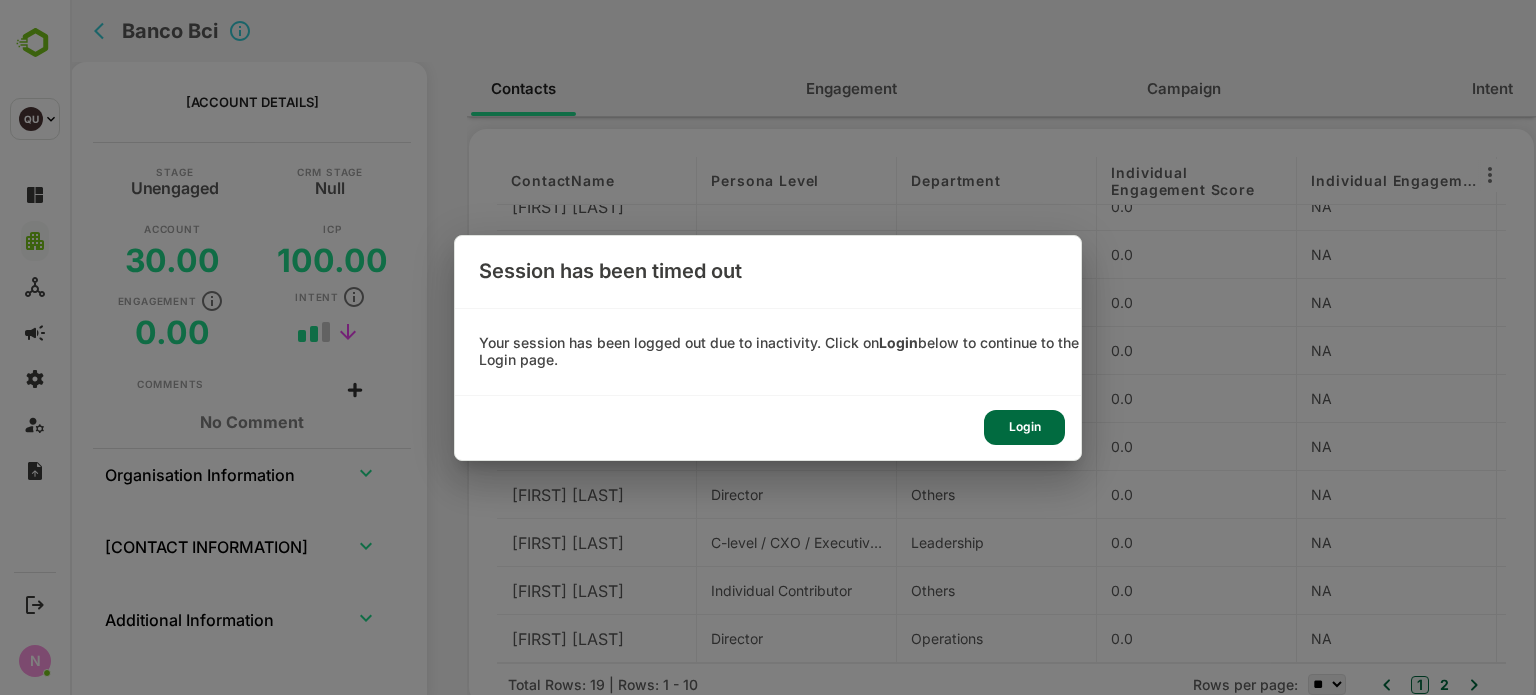 click on "Login" at bounding box center (1024, 427) 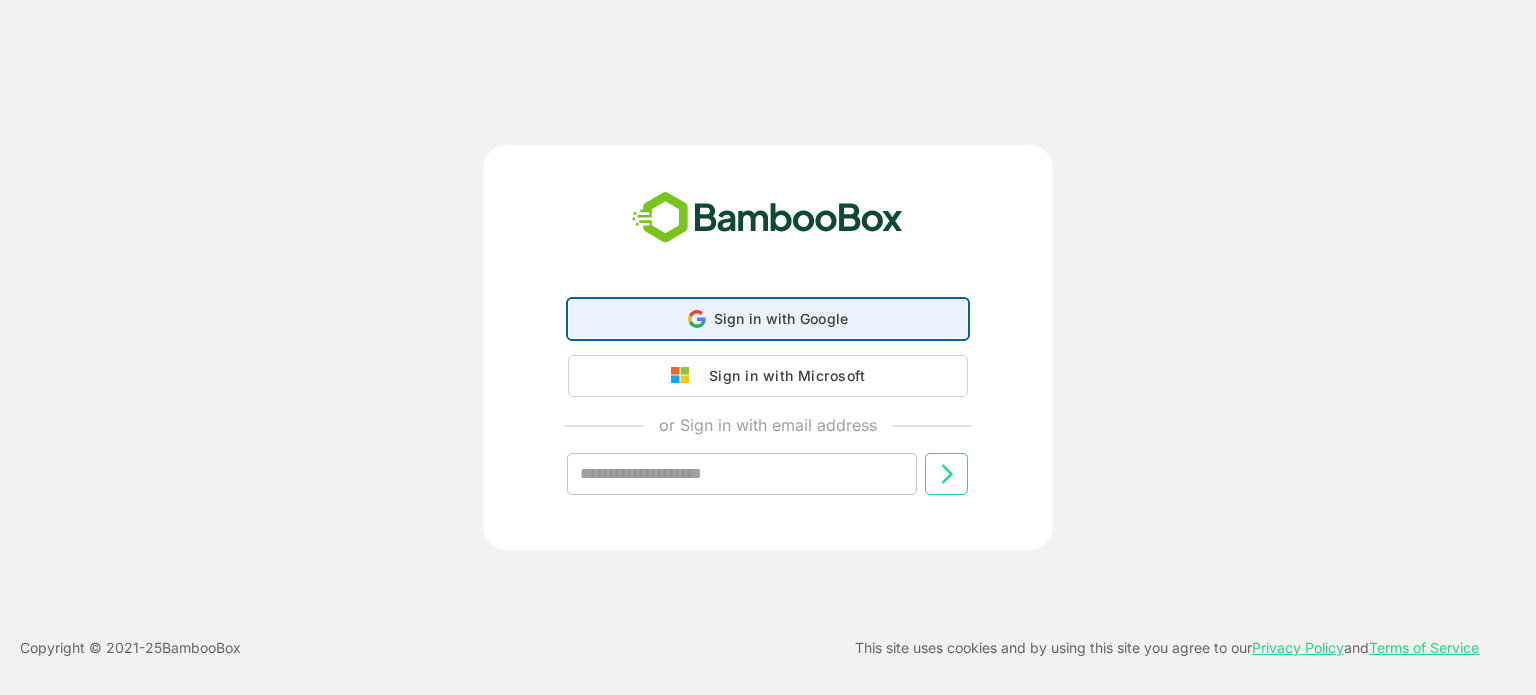 click on "Sign in with Google Sign in with Google. Opens in new tab" at bounding box center (768, 319) 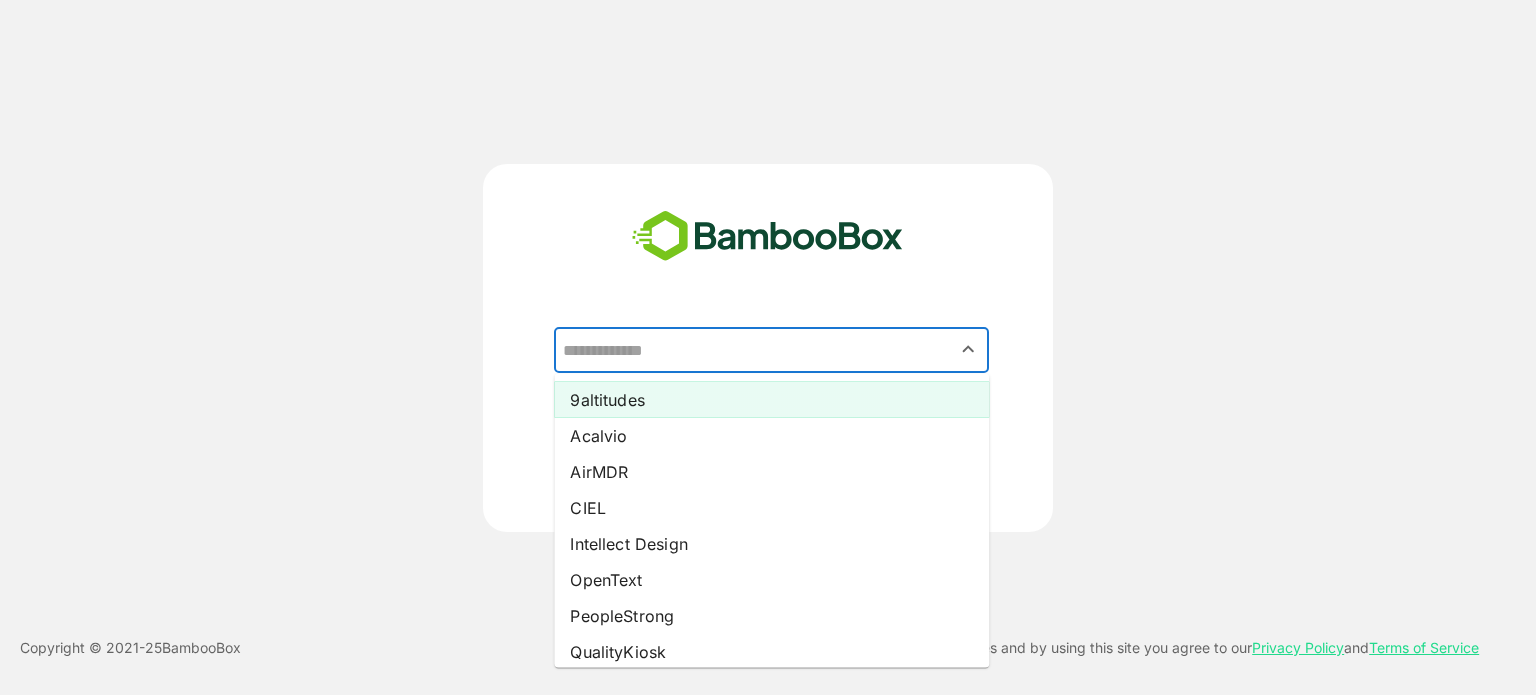 drag, startPoint x: 707, startPoint y: 355, endPoint x: 707, endPoint y: 383, distance: 28 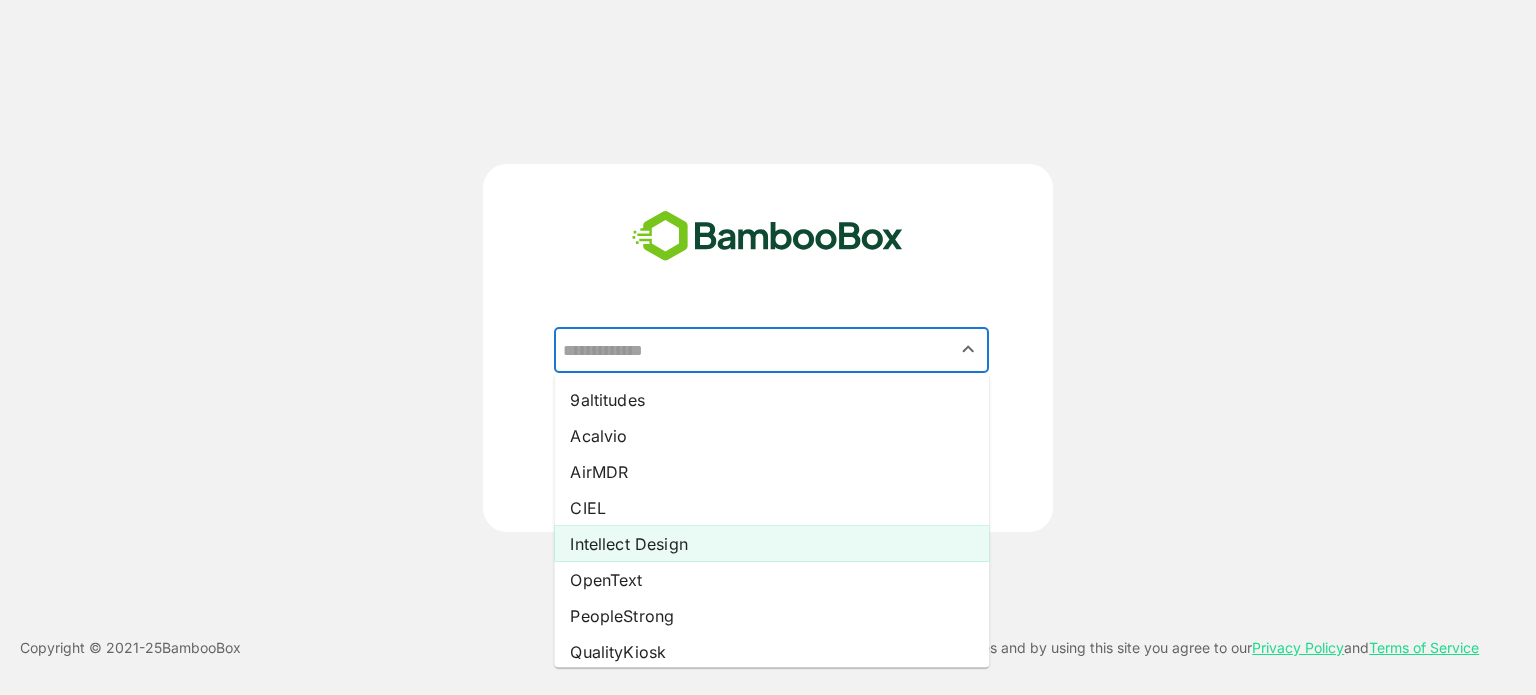 drag, startPoint x: 708, startPoint y: 543, endPoint x: 742, endPoint y: 525, distance: 38.470768 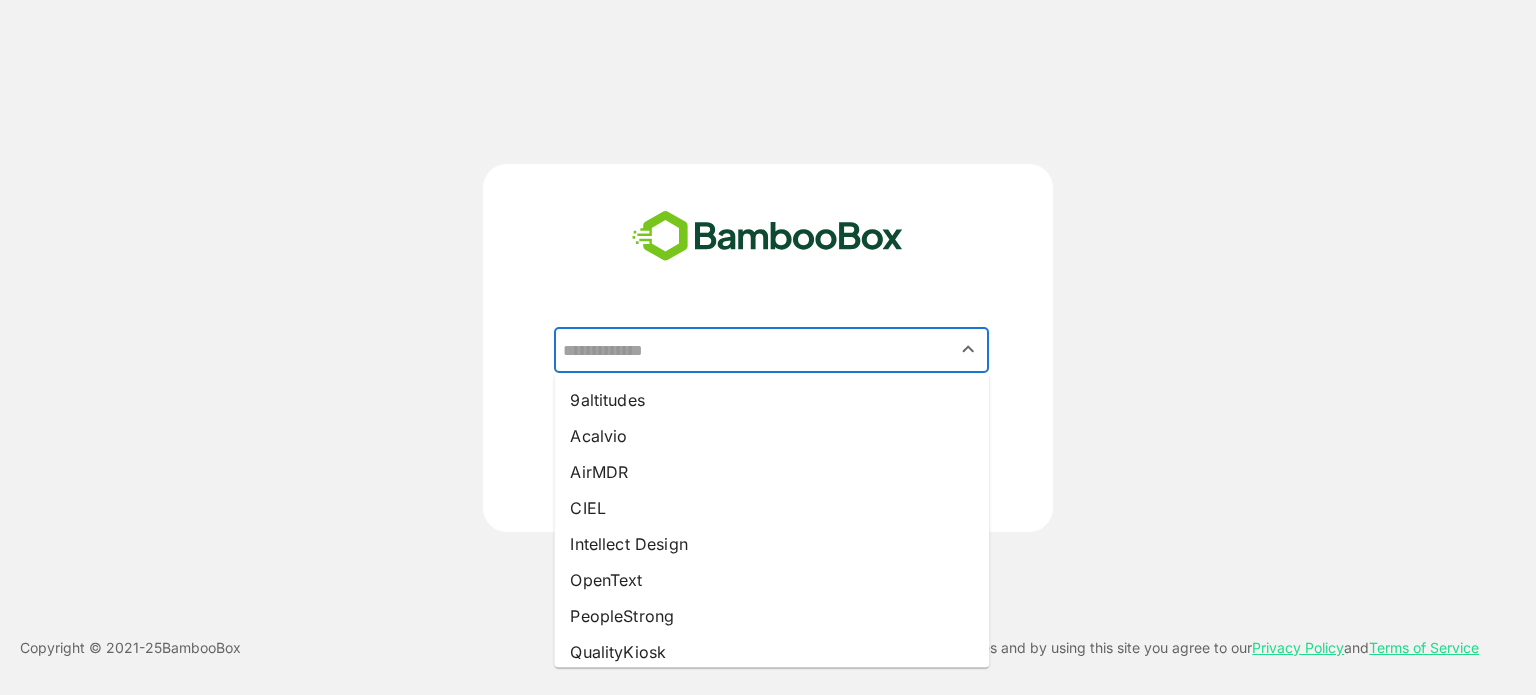 click on "Intellect Design" at bounding box center (771, 544) 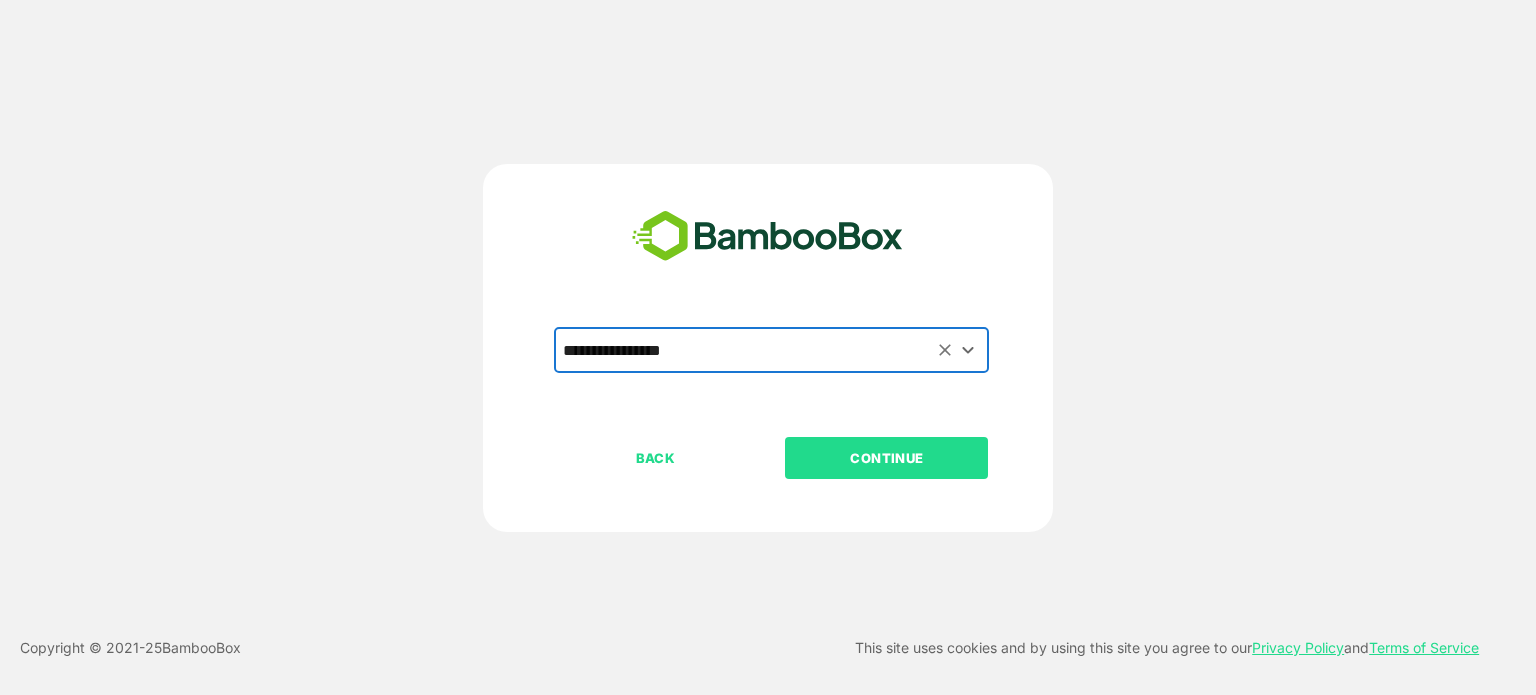 click on "CONTINUE" at bounding box center [887, 458] 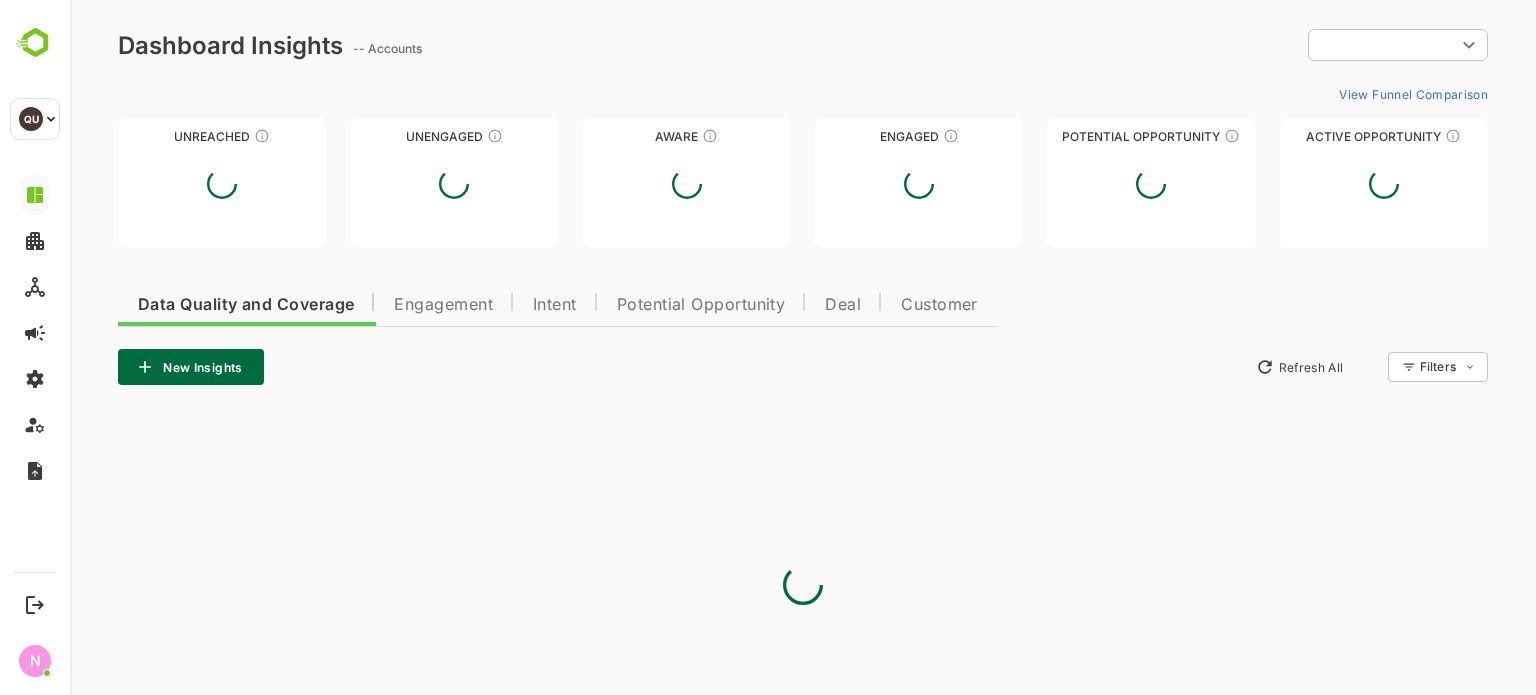 scroll, scrollTop: 0, scrollLeft: 0, axis: both 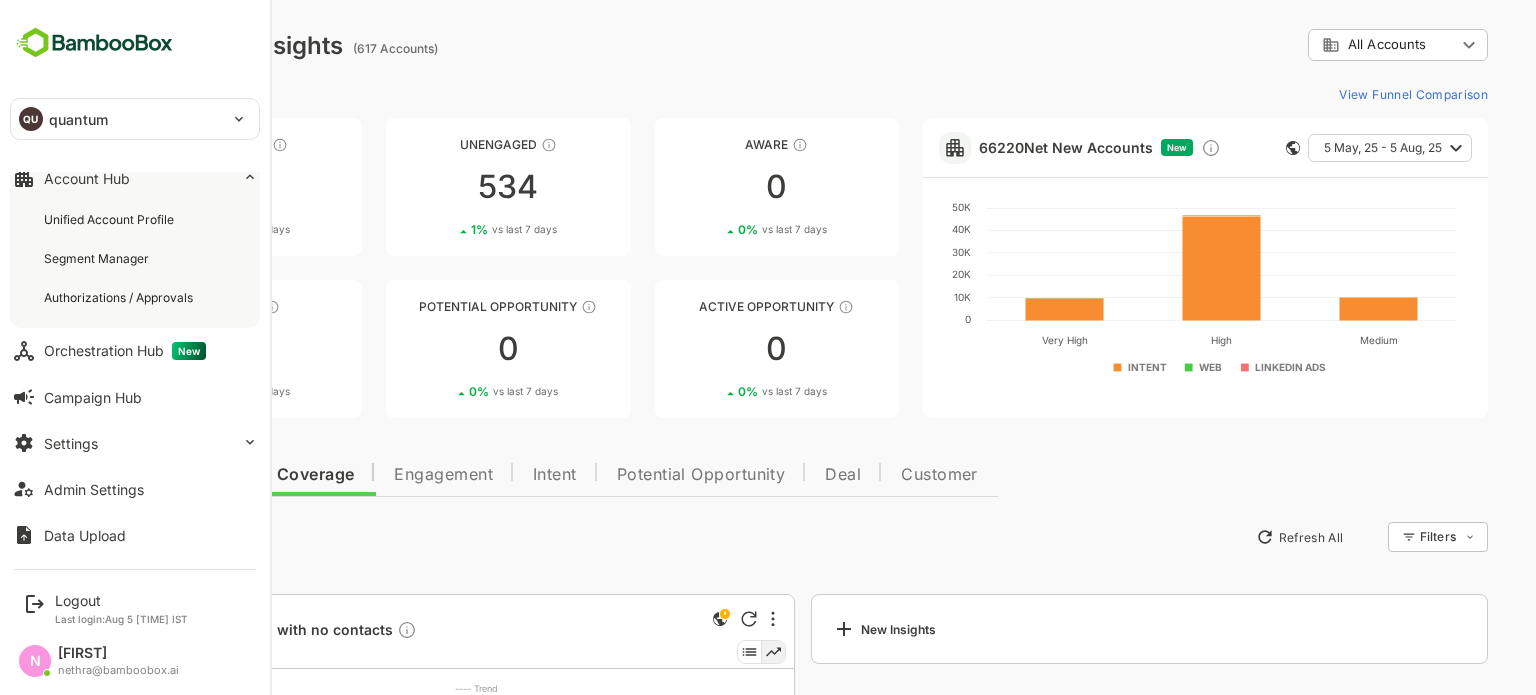 click on "QU quantum" at bounding box center [123, 119] 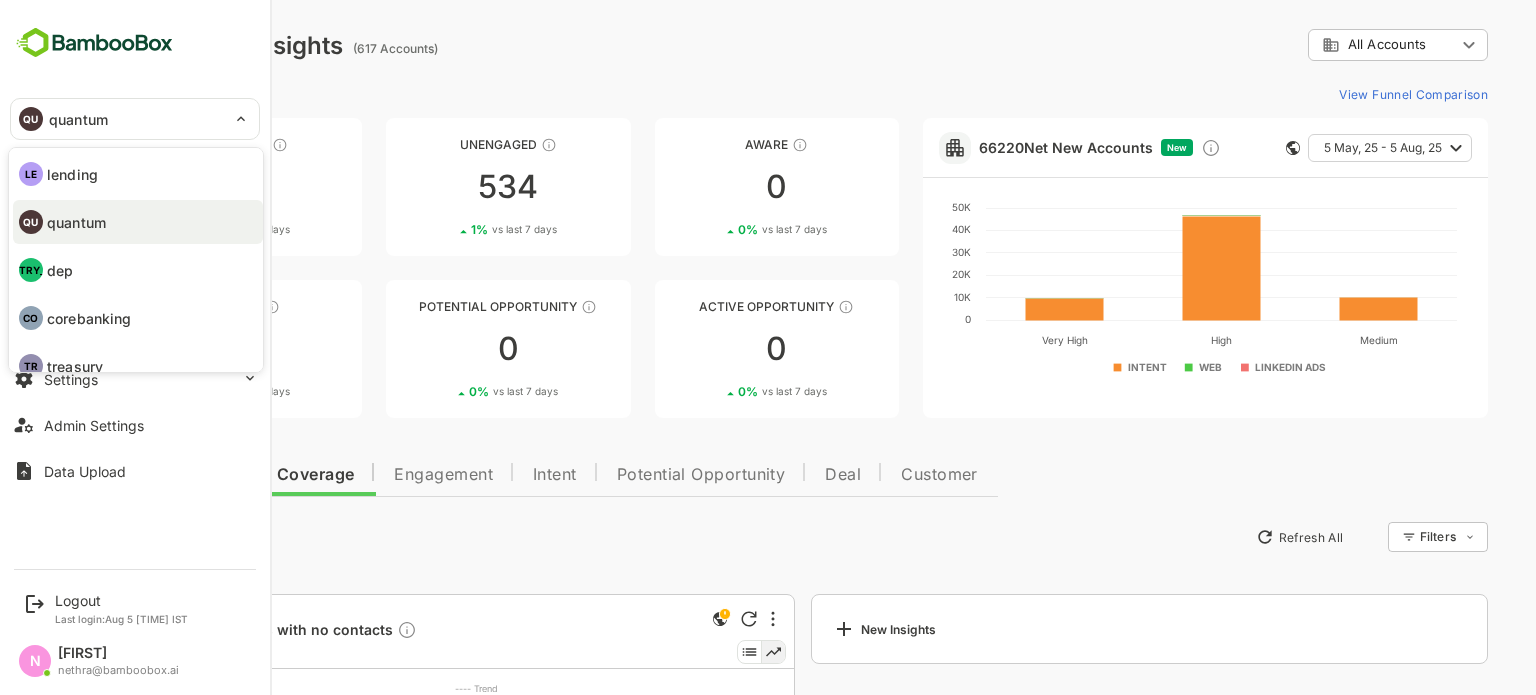 scroll, scrollTop: 0, scrollLeft: 0, axis: both 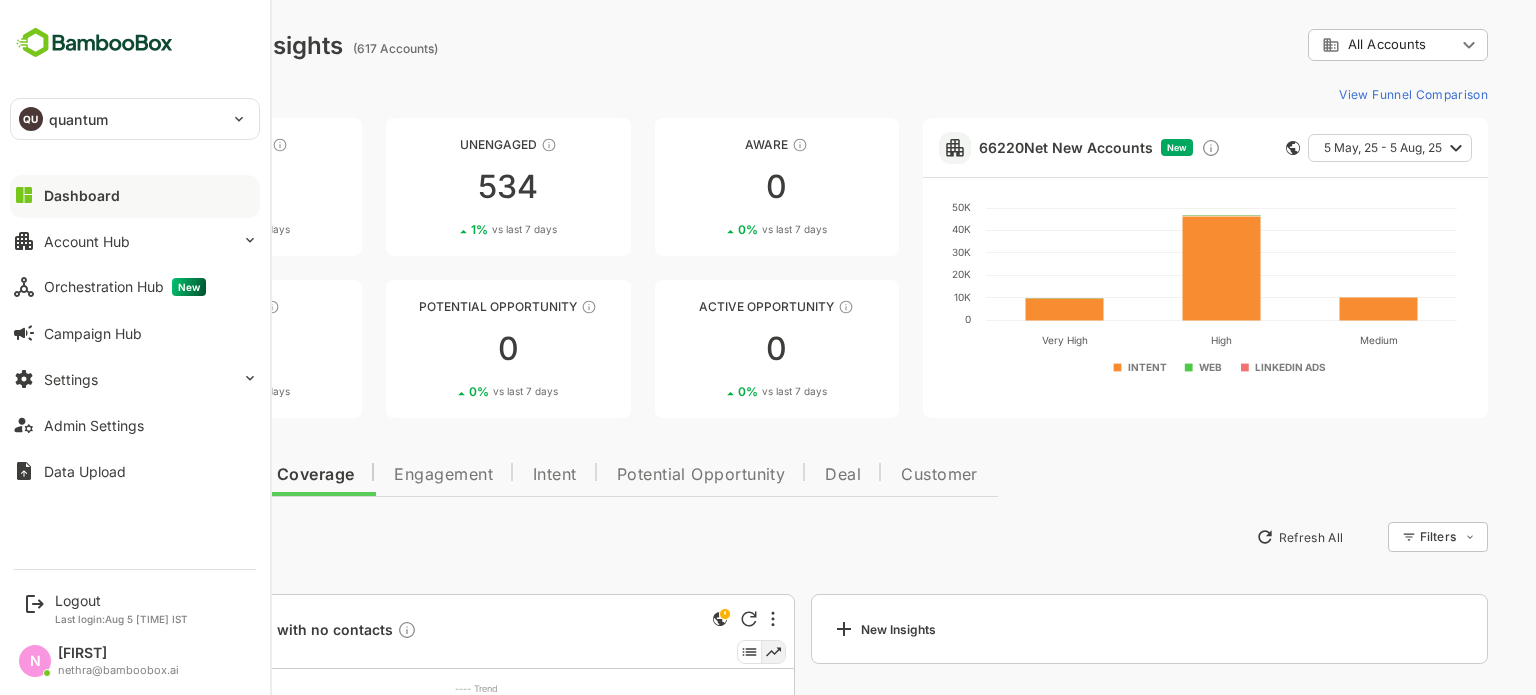 click on "QU quantum" at bounding box center (123, 119) 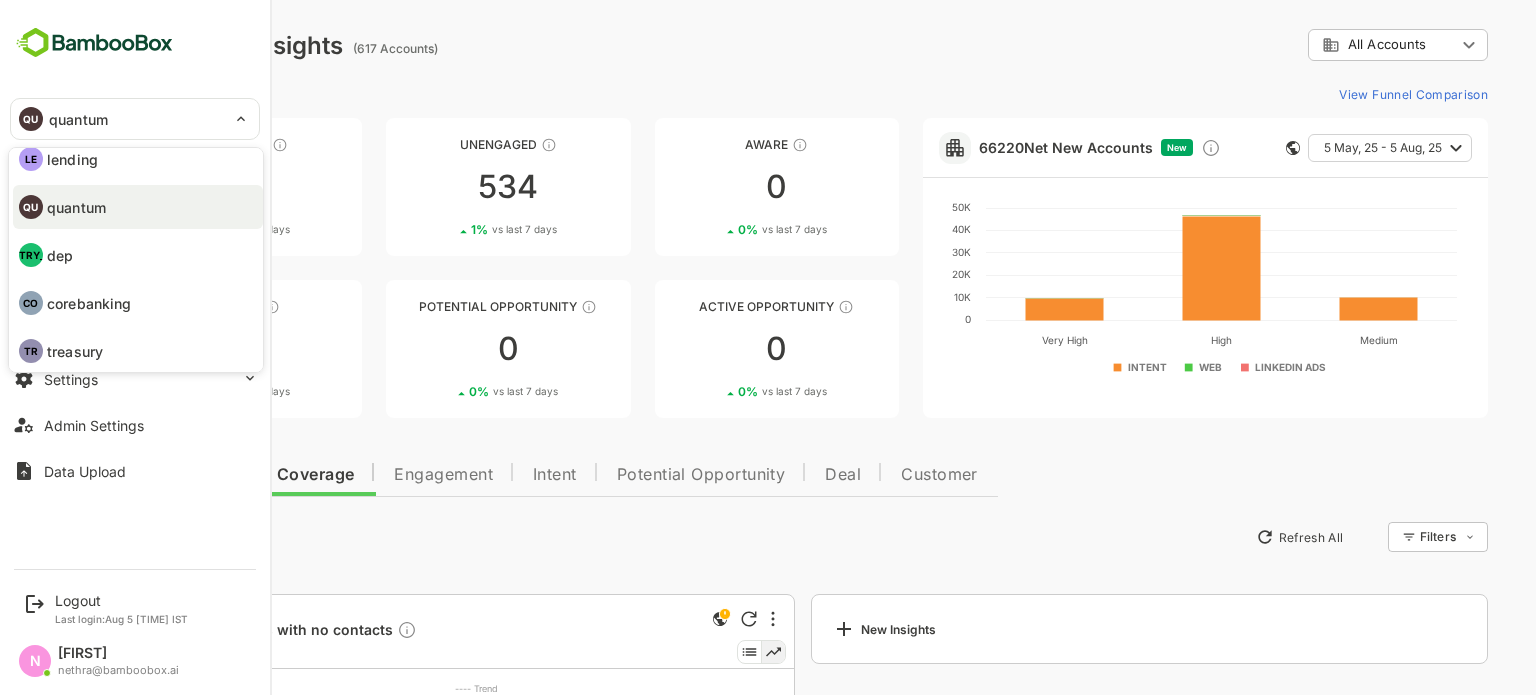 scroll, scrollTop: 20, scrollLeft: 0, axis: vertical 